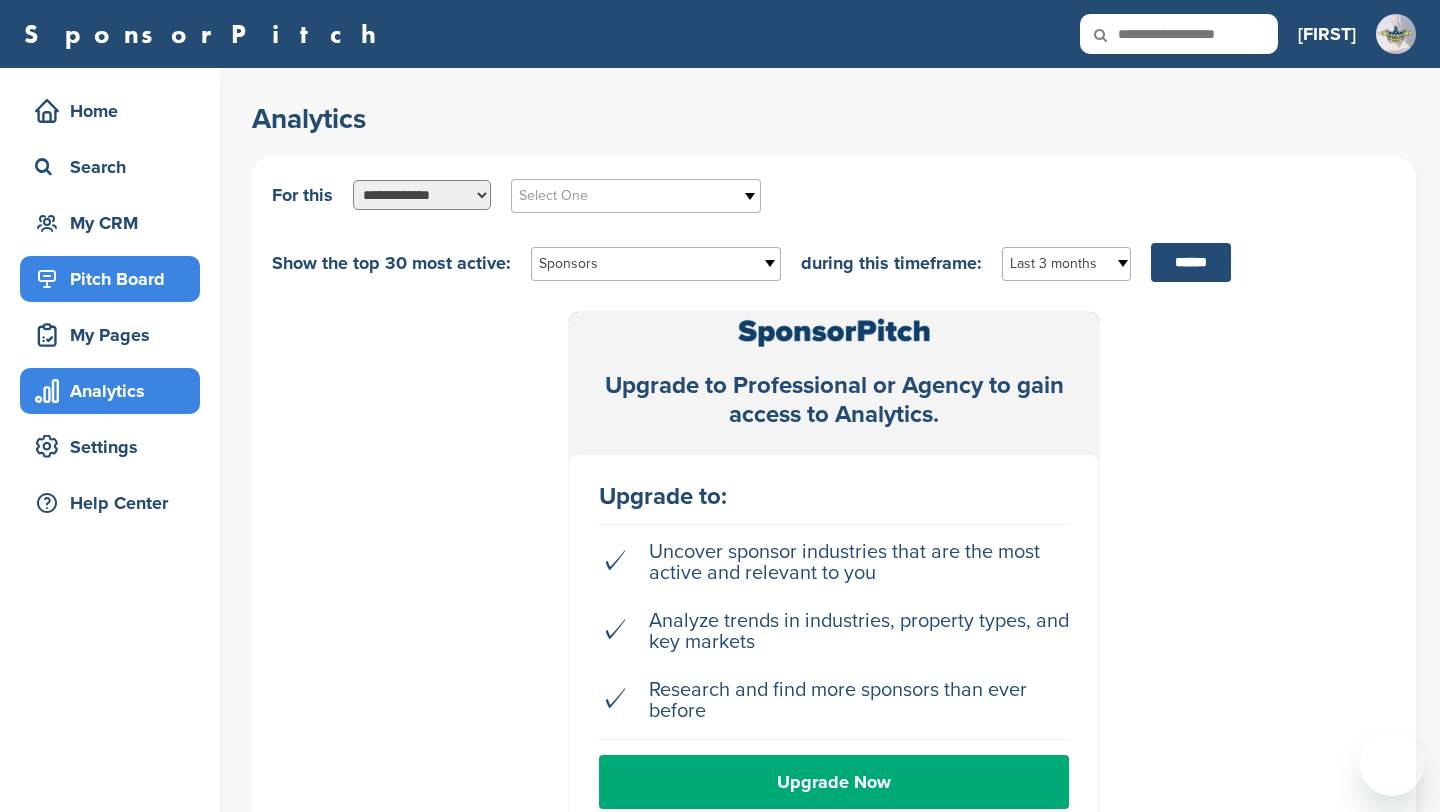 scroll, scrollTop: 0, scrollLeft: 0, axis: both 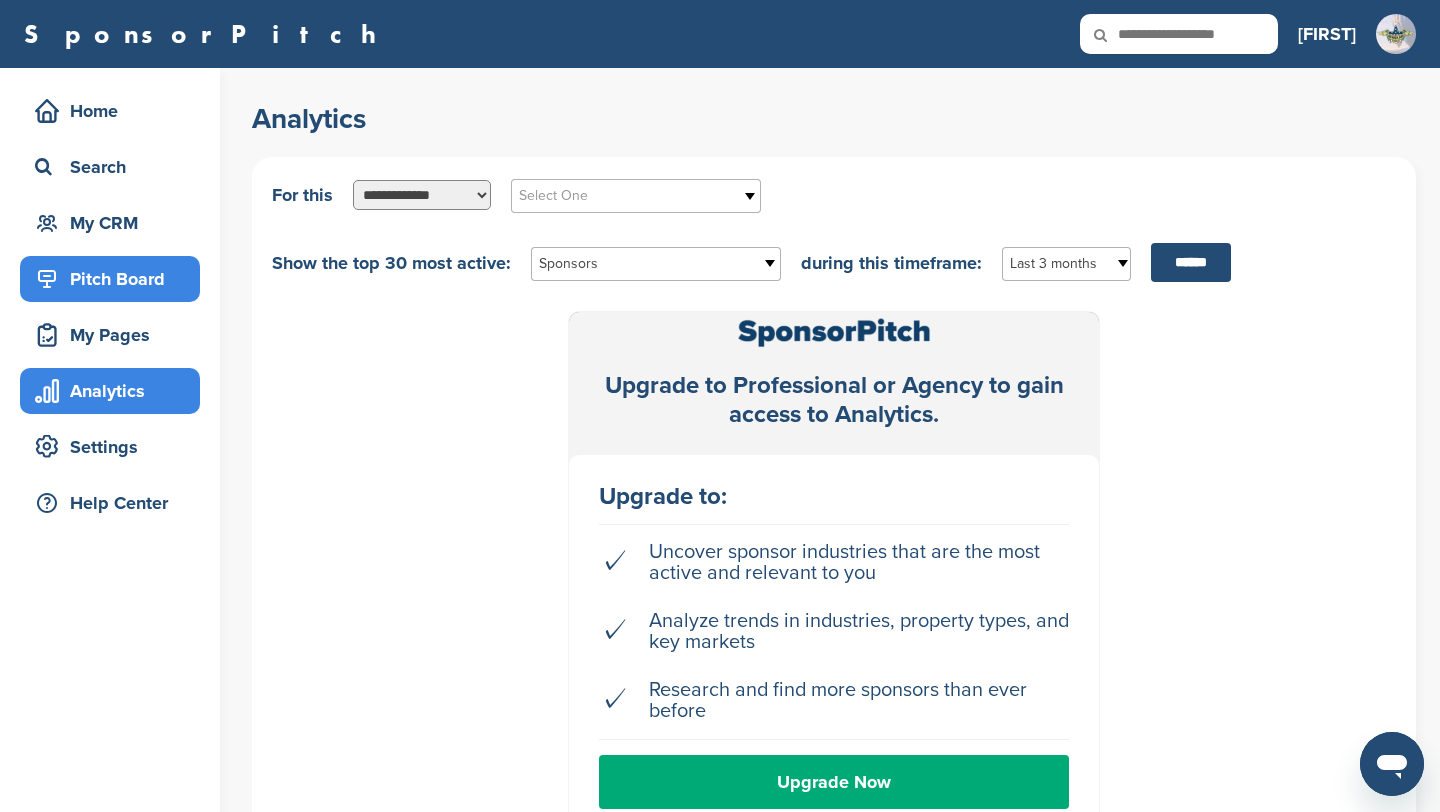 click on "Pitch Board" at bounding box center (115, 279) 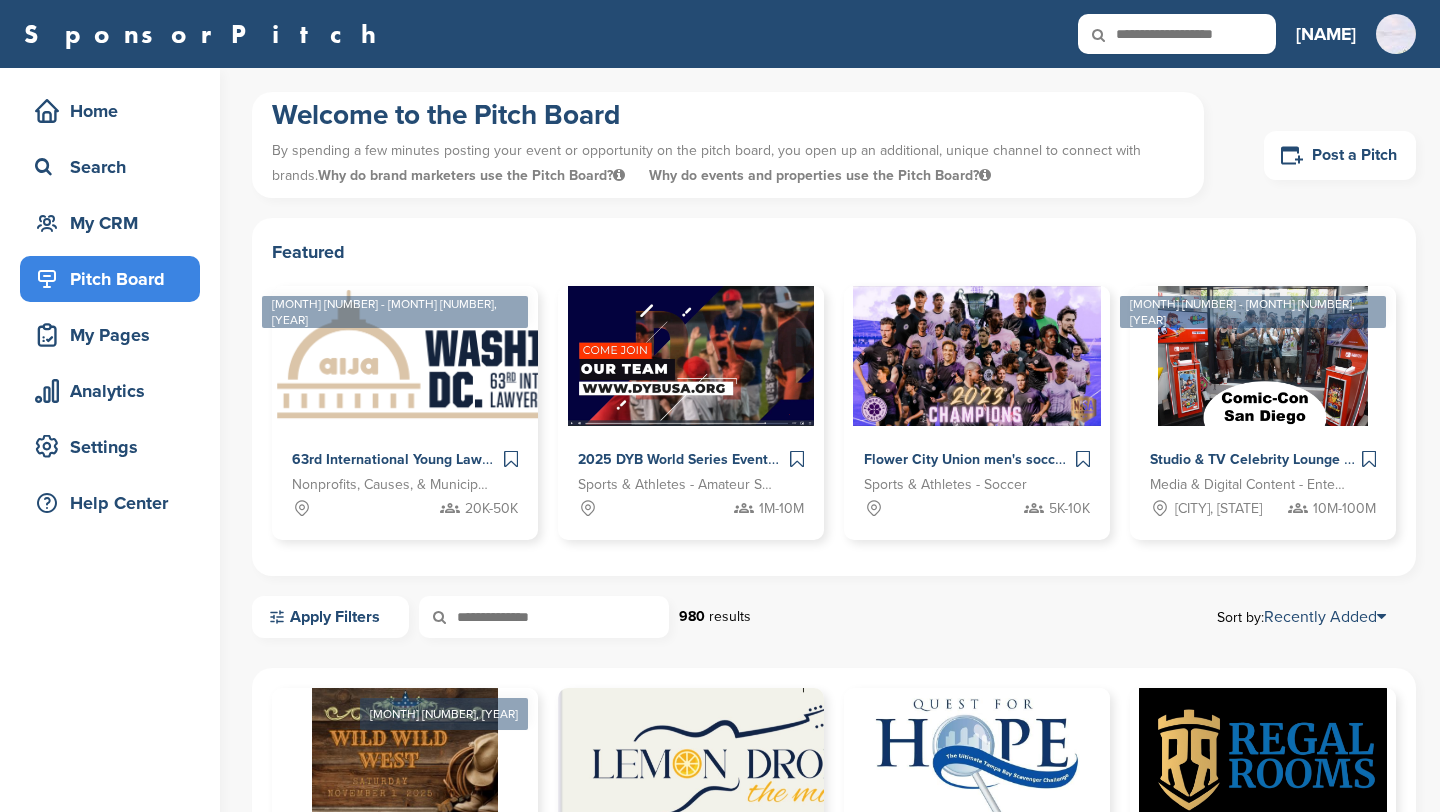 scroll, scrollTop: 0, scrollLeft: 0, axis: both 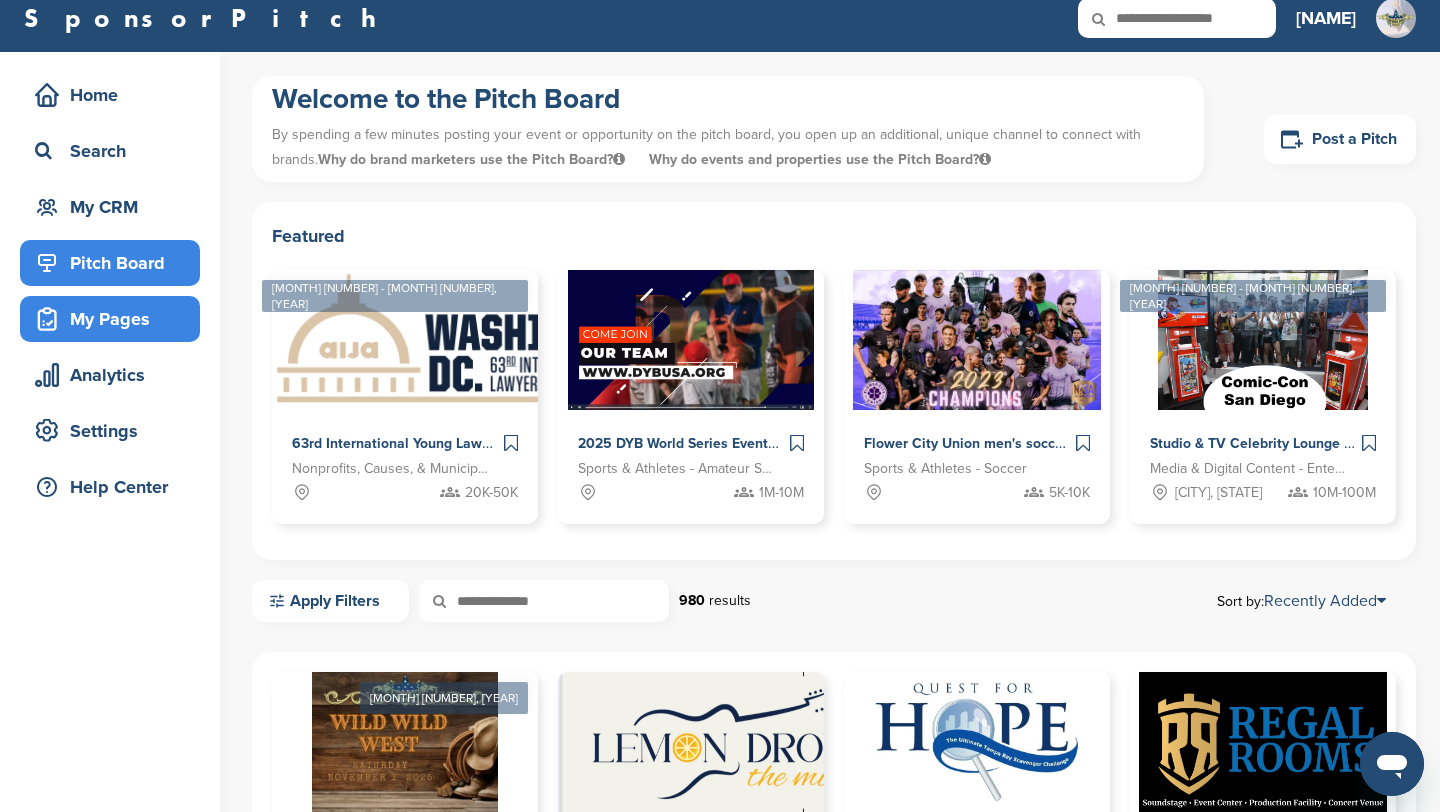 click on "My Pages" at bounding box center [115, 319] 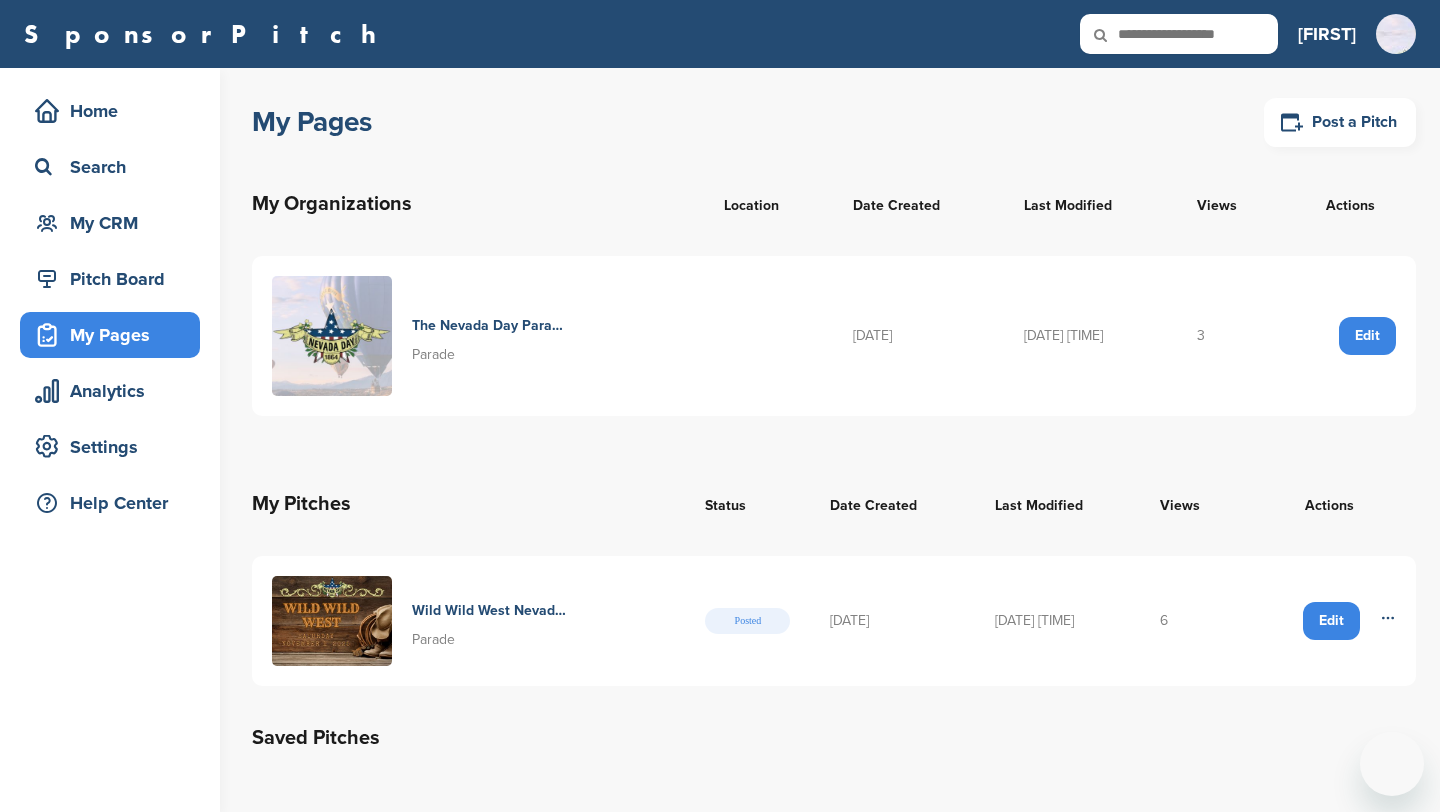 scroll, scrollTop: 0, scrollLeft: 0, axis: both 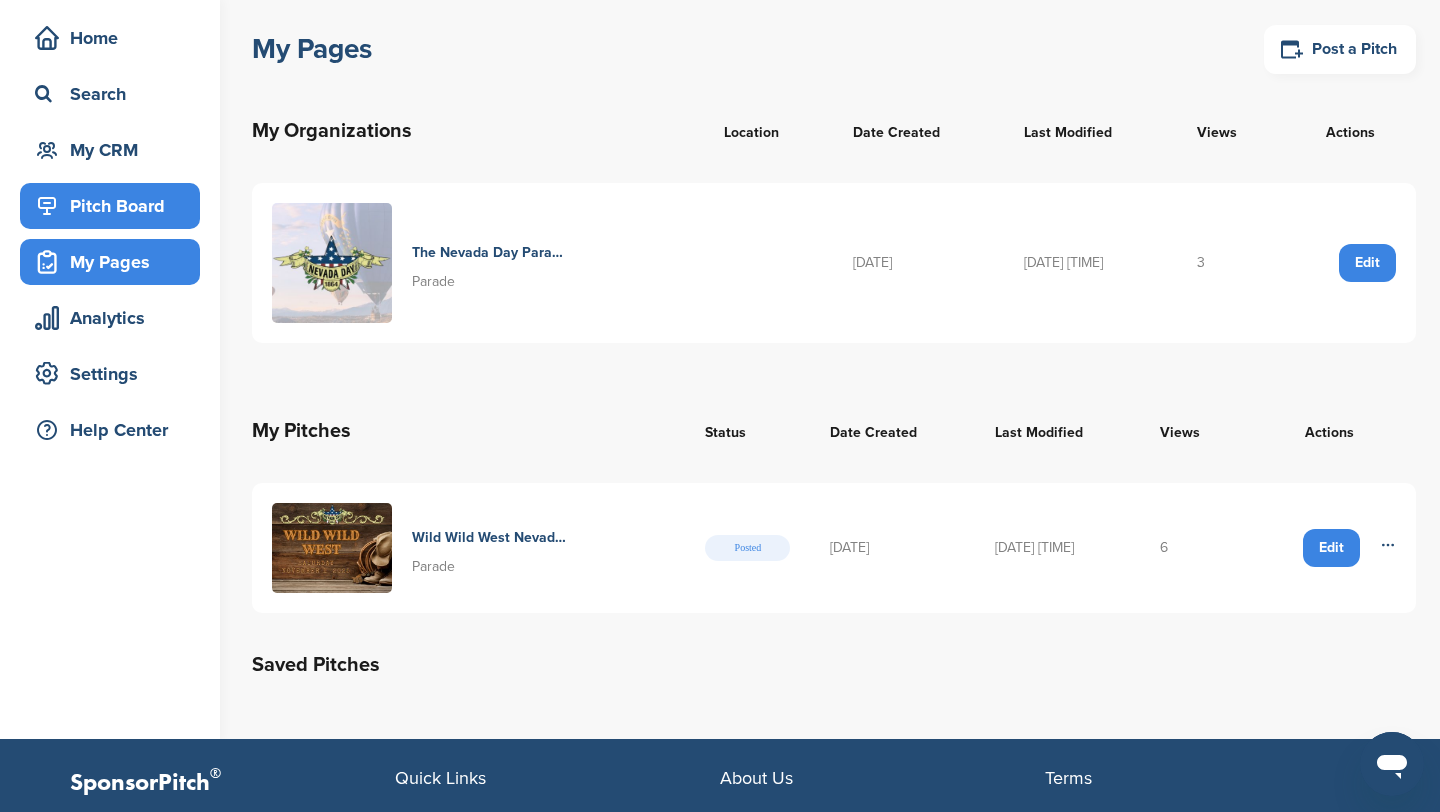 click on "Pitch Board" at bounding box center [115, 206] 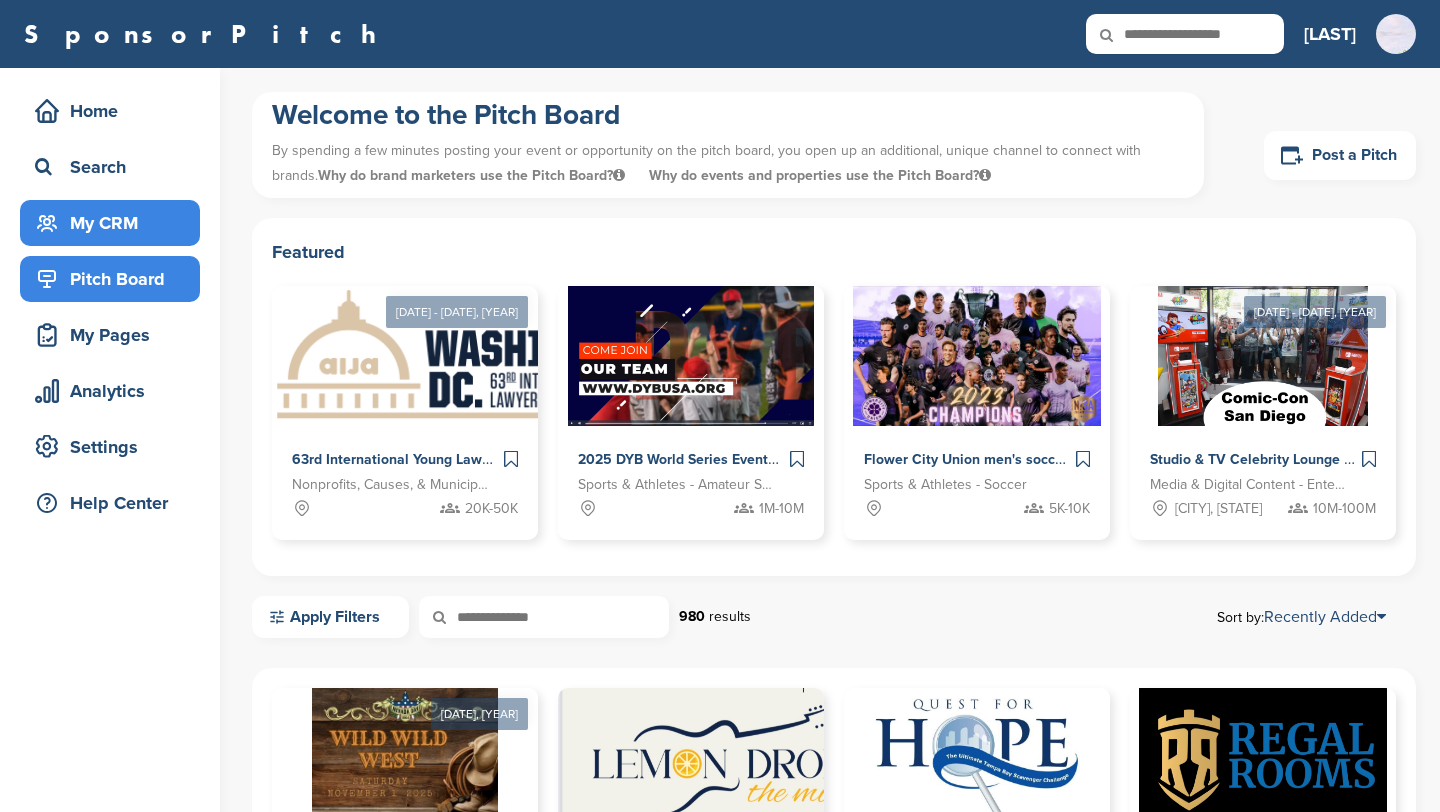 scroll, scrollTop: 0, scrollLeft: 0, axis: both 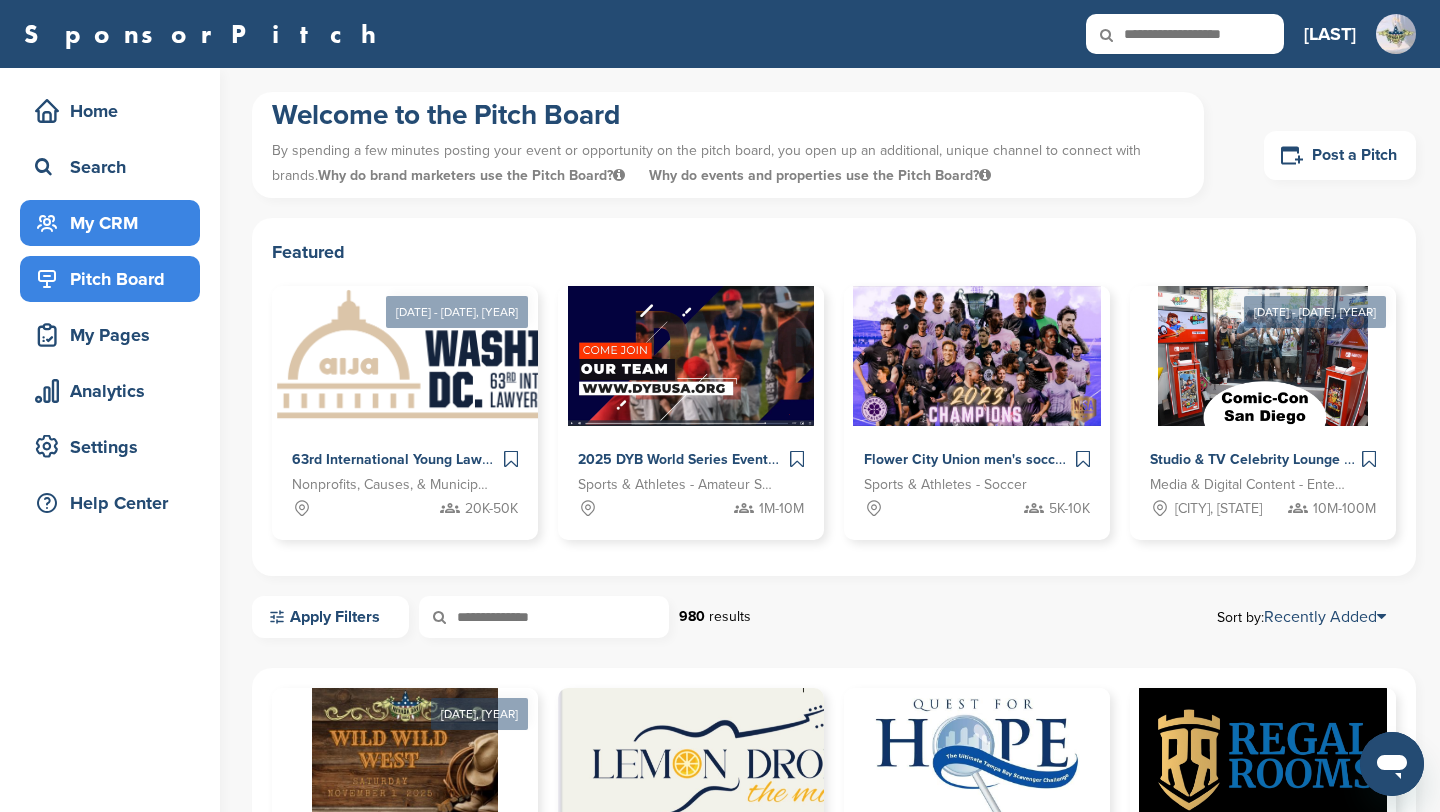 click on "My CRM" at bounding box center (115, 223) 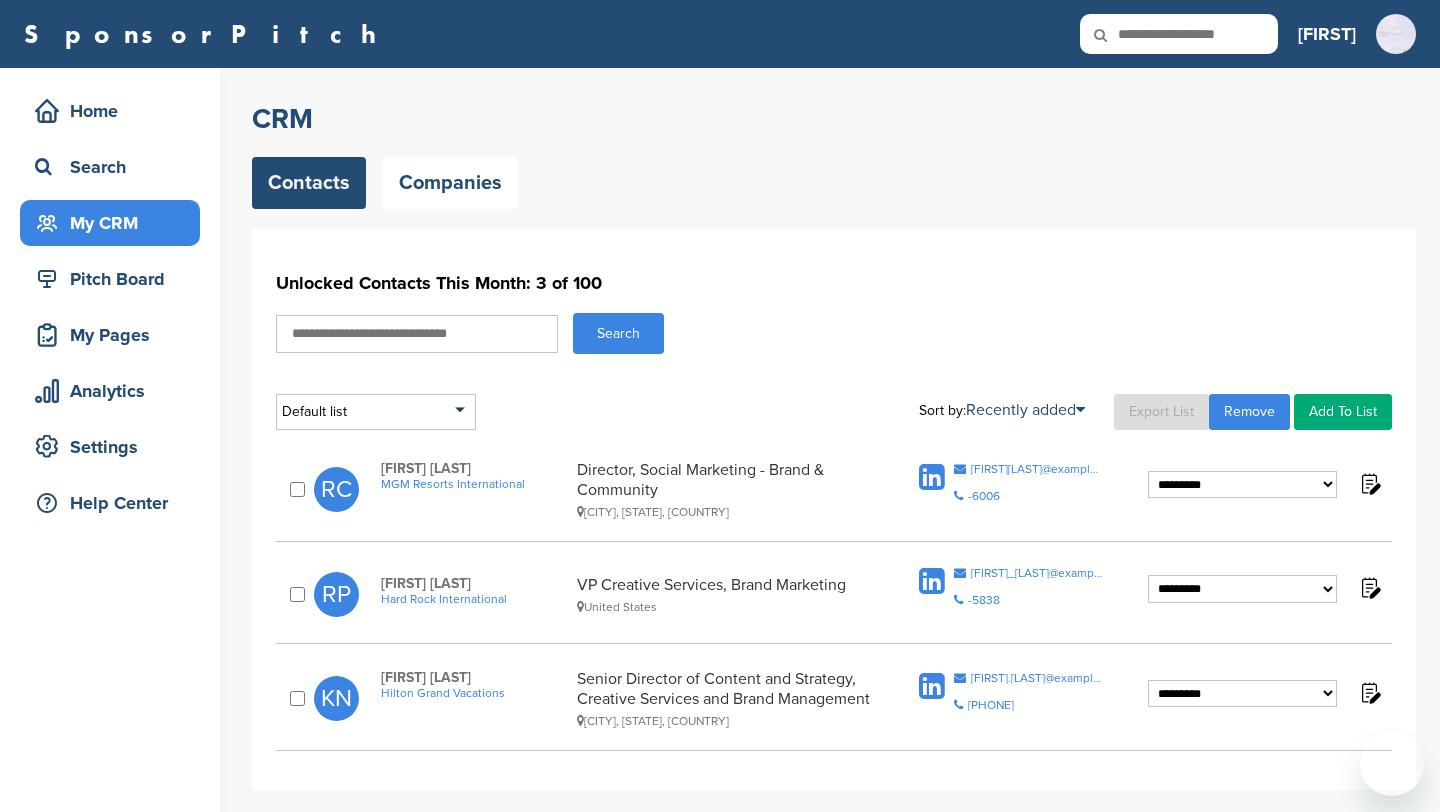 scroll, scrollTop: 0, scrollLeft: 0, axis: both 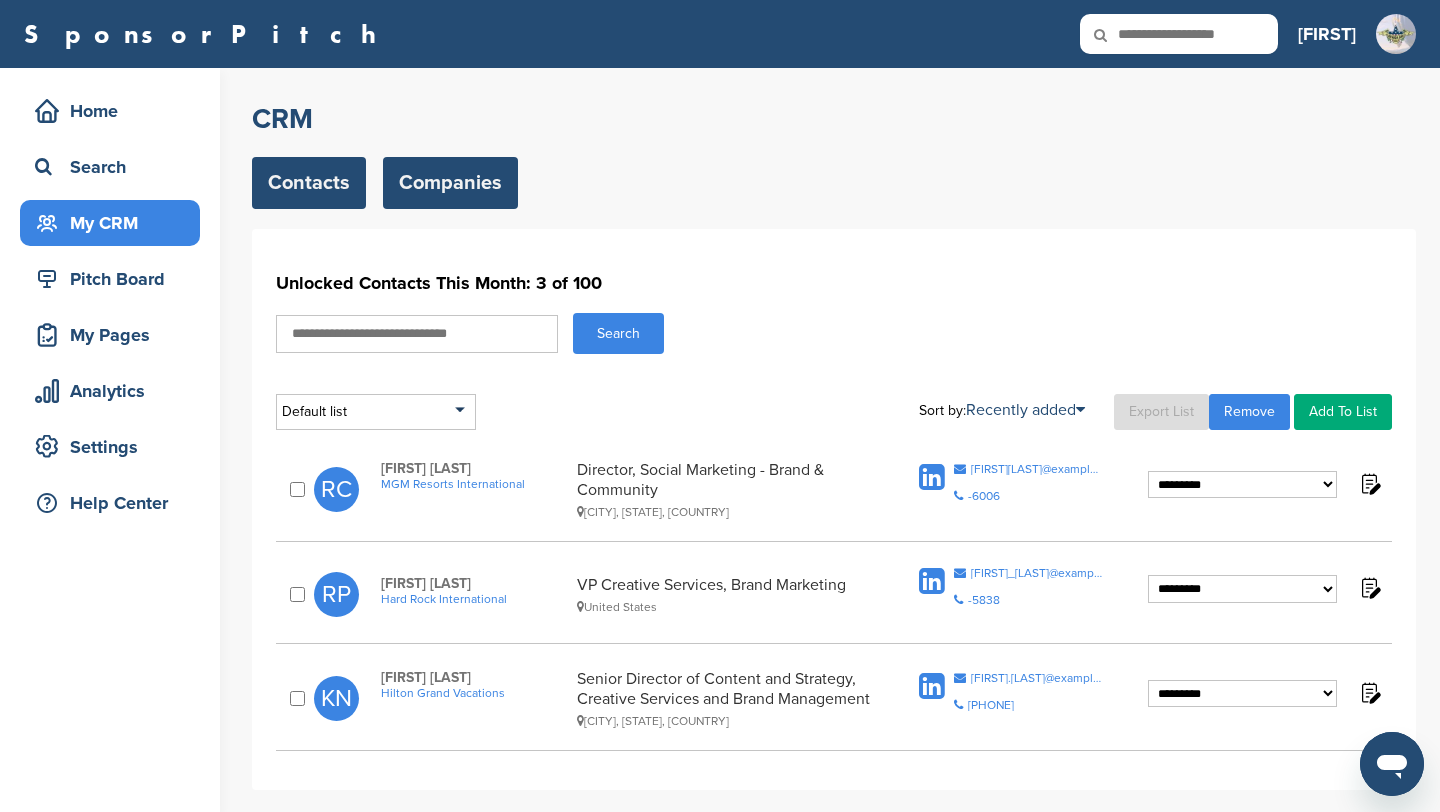 click on "Companies" at bounding box center [450, 183] 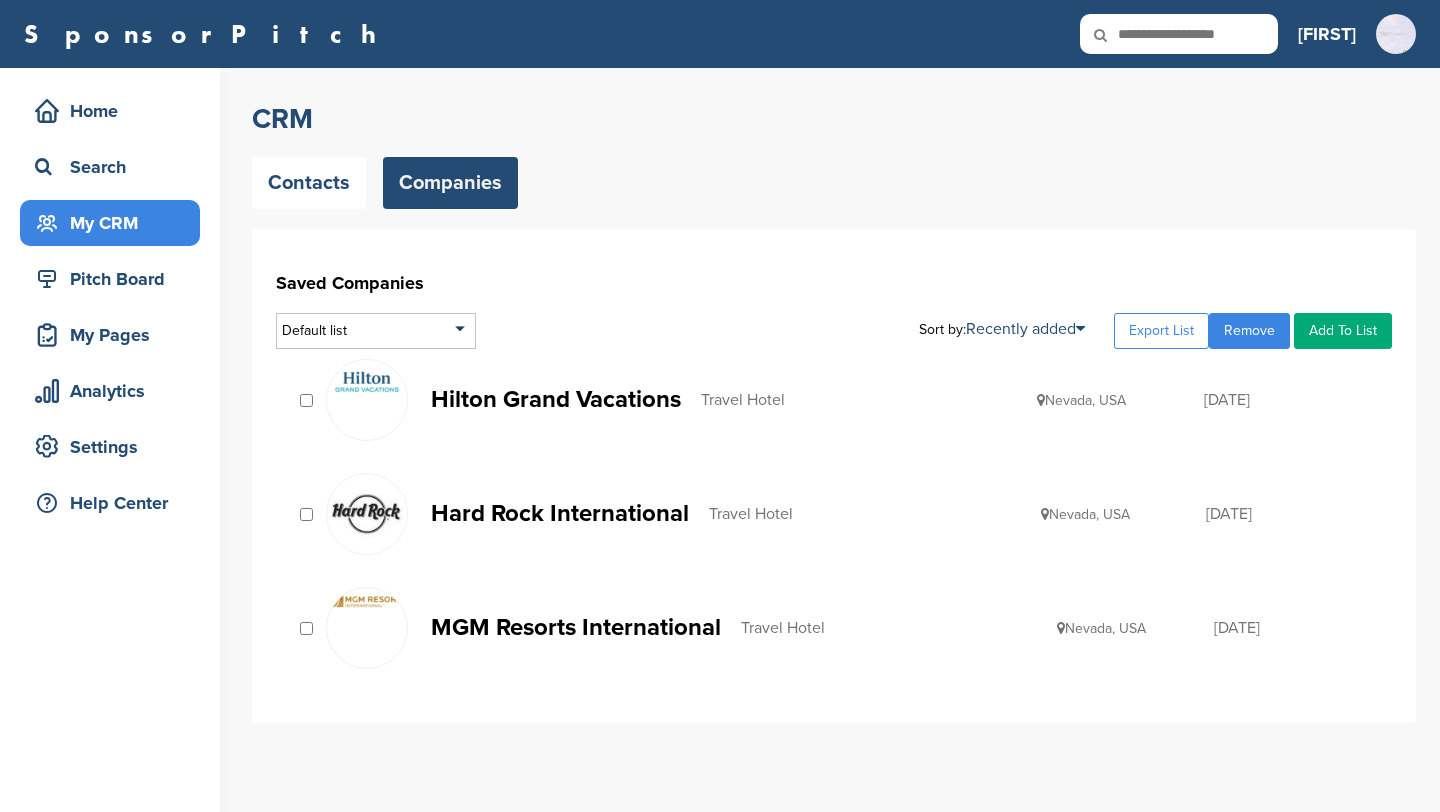 scroll, scrollTop: 0, scrollLeft: 0, axis: both 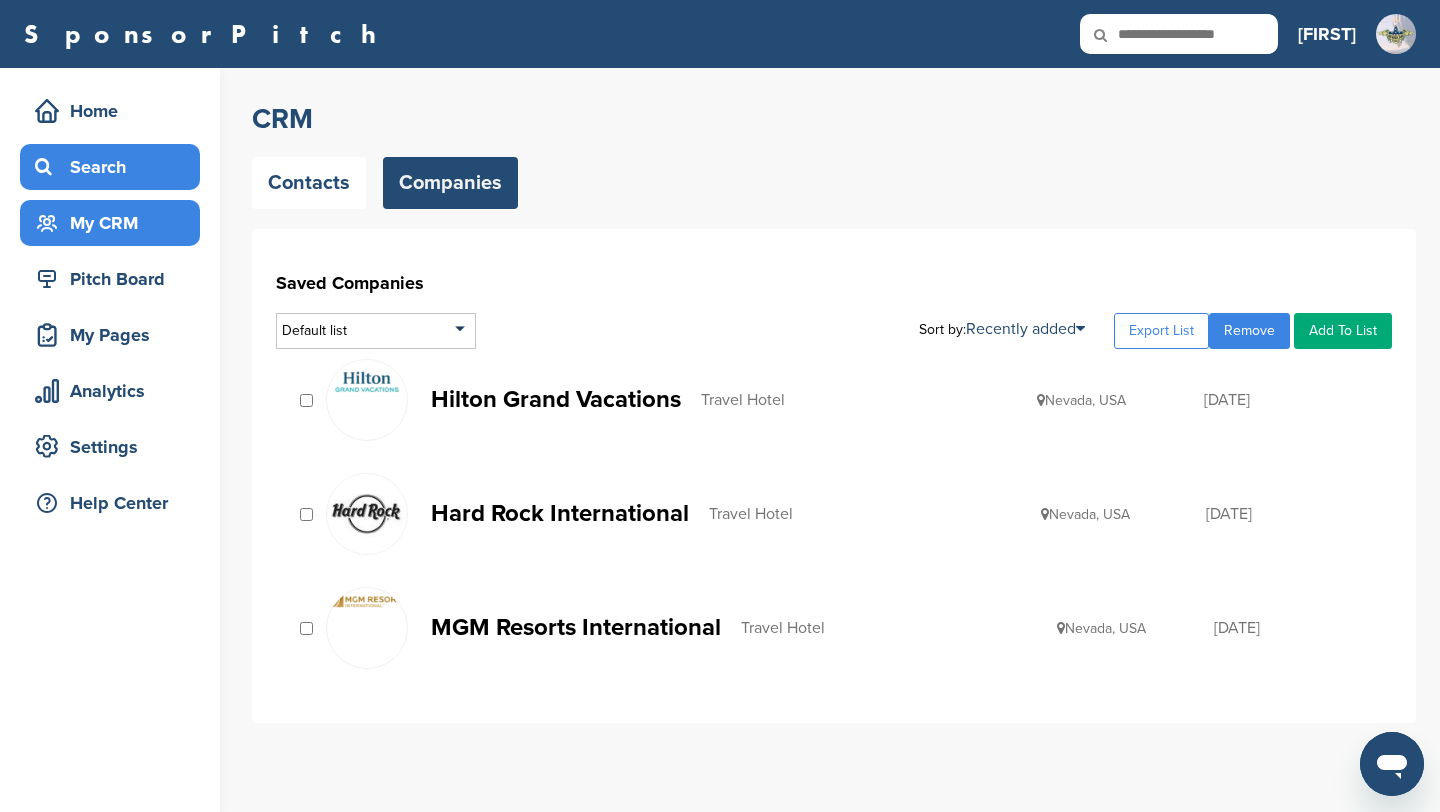 click on "Search" at bounding box center [115, 167] 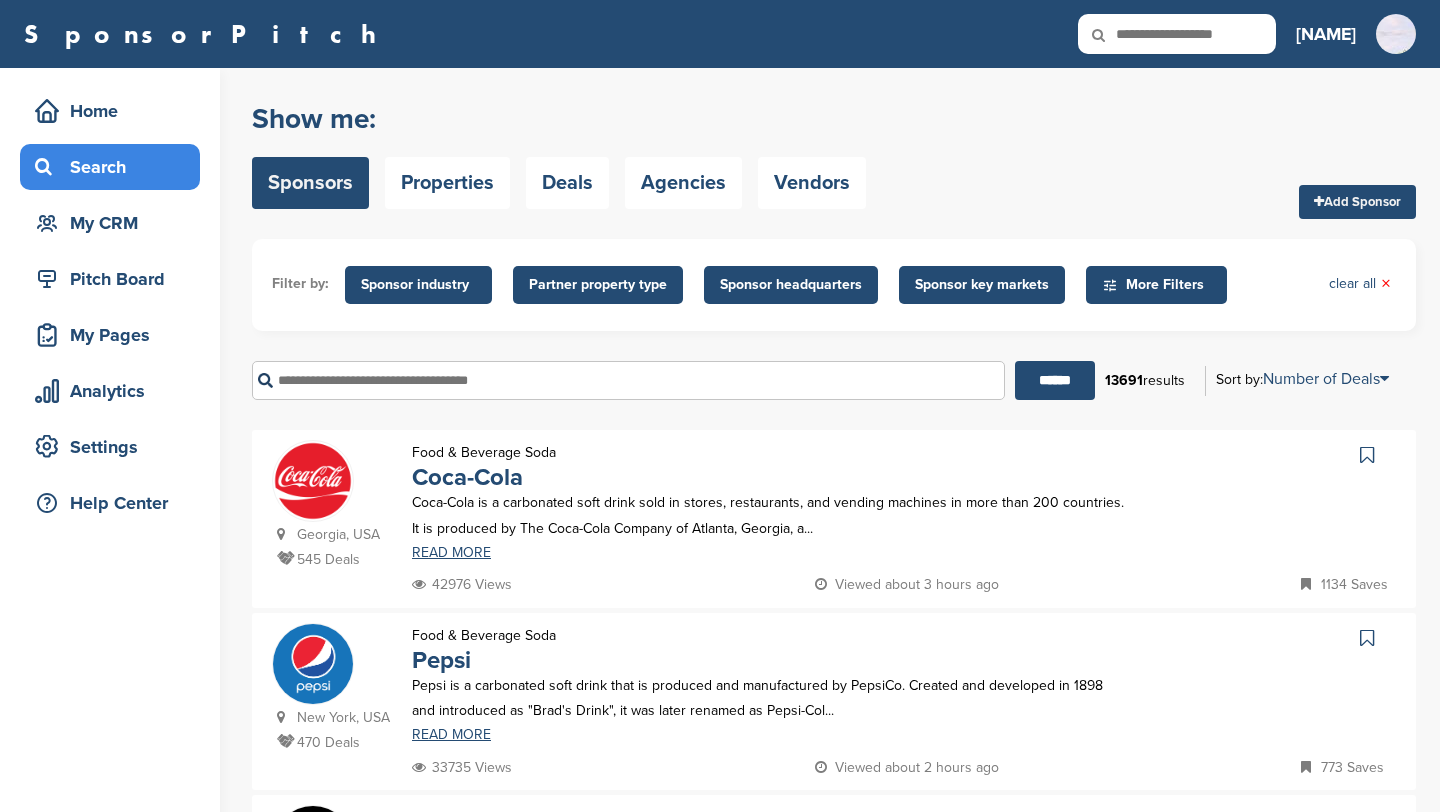 scroll, scrollTop: 0, scrollLeft: 0, axis: both 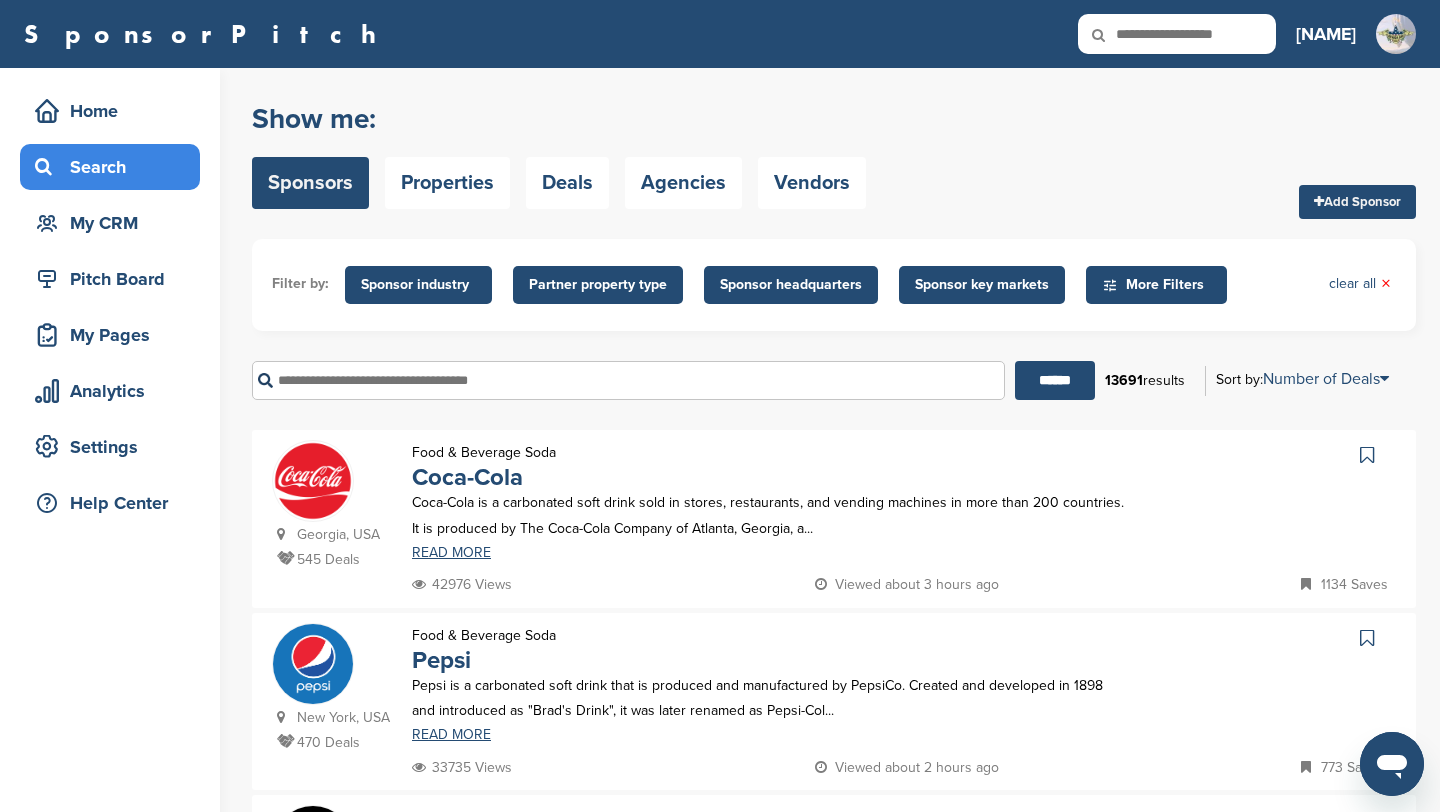 click on "Sponsor headquarters" at bounding box center [791, 285] 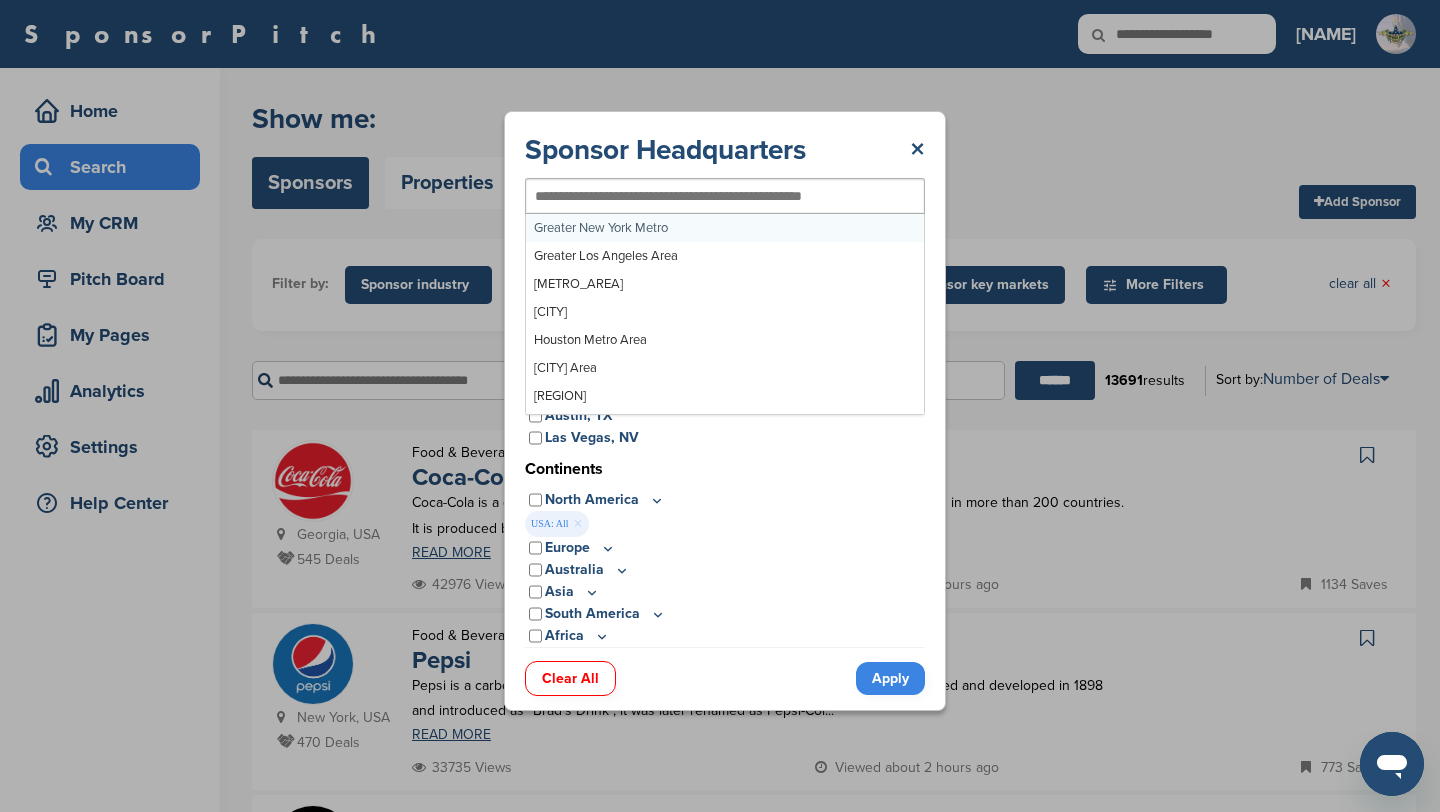 click at bounding box center [692, 196] 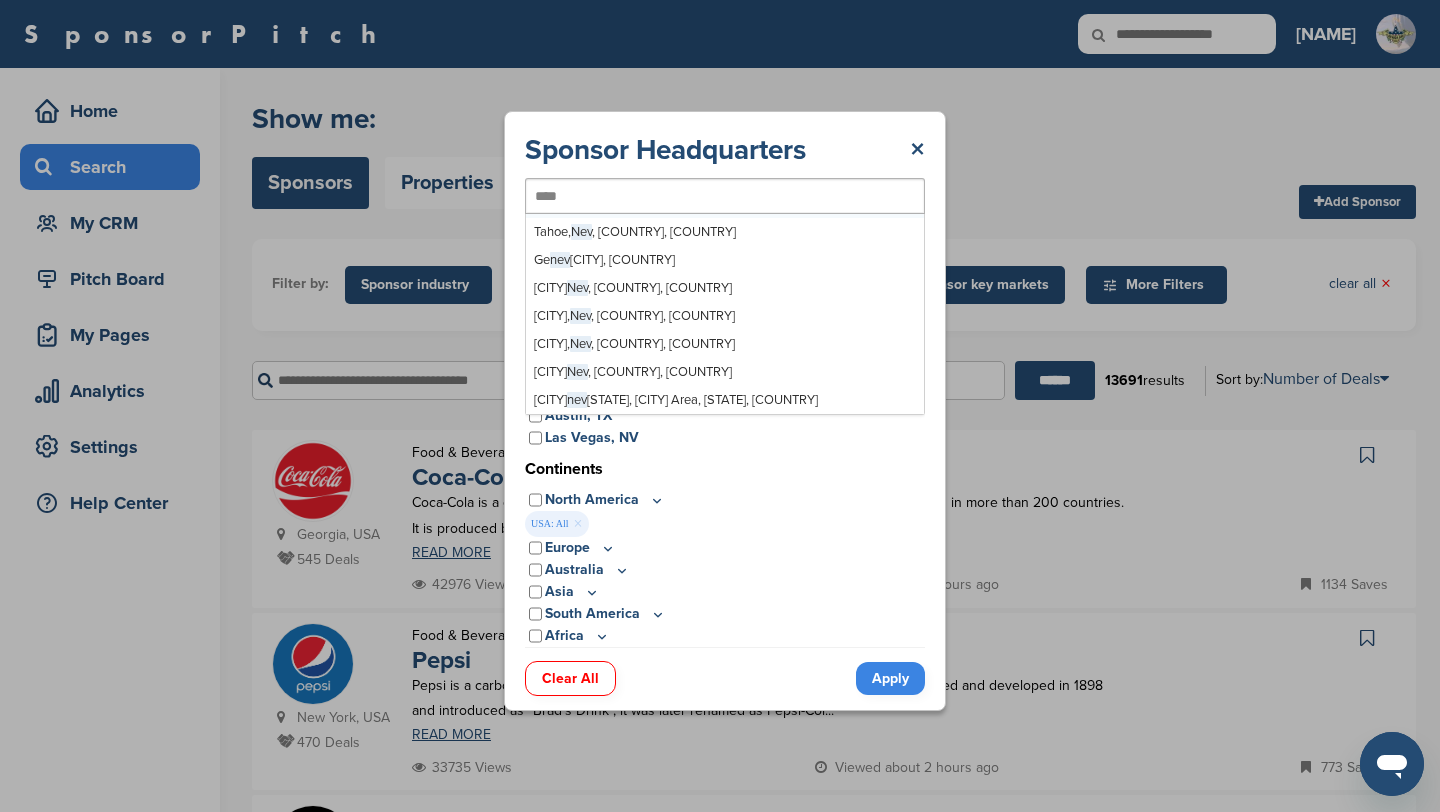 scroll, scrollTop: 0, scrollLeft: 0, axis: both 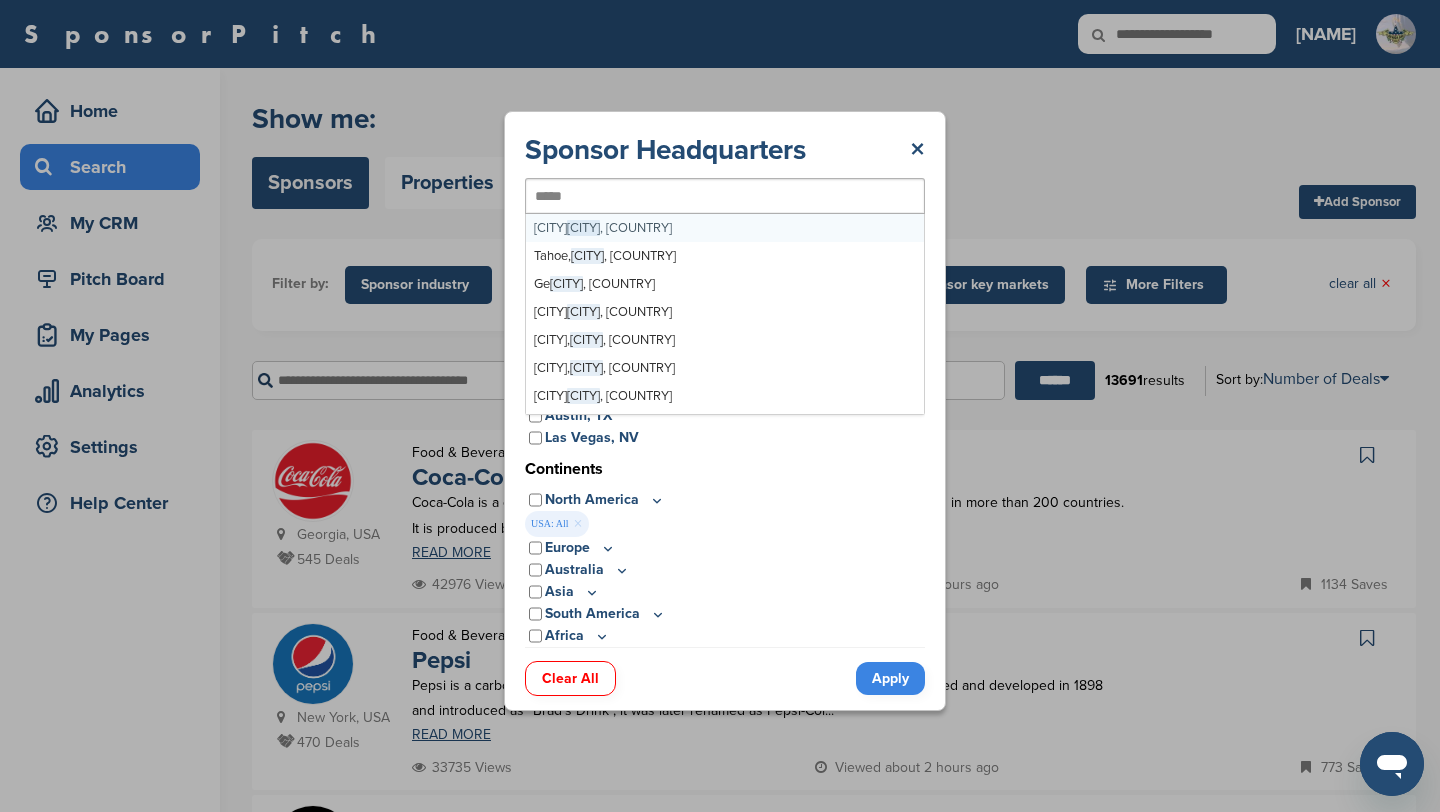 type on "******" 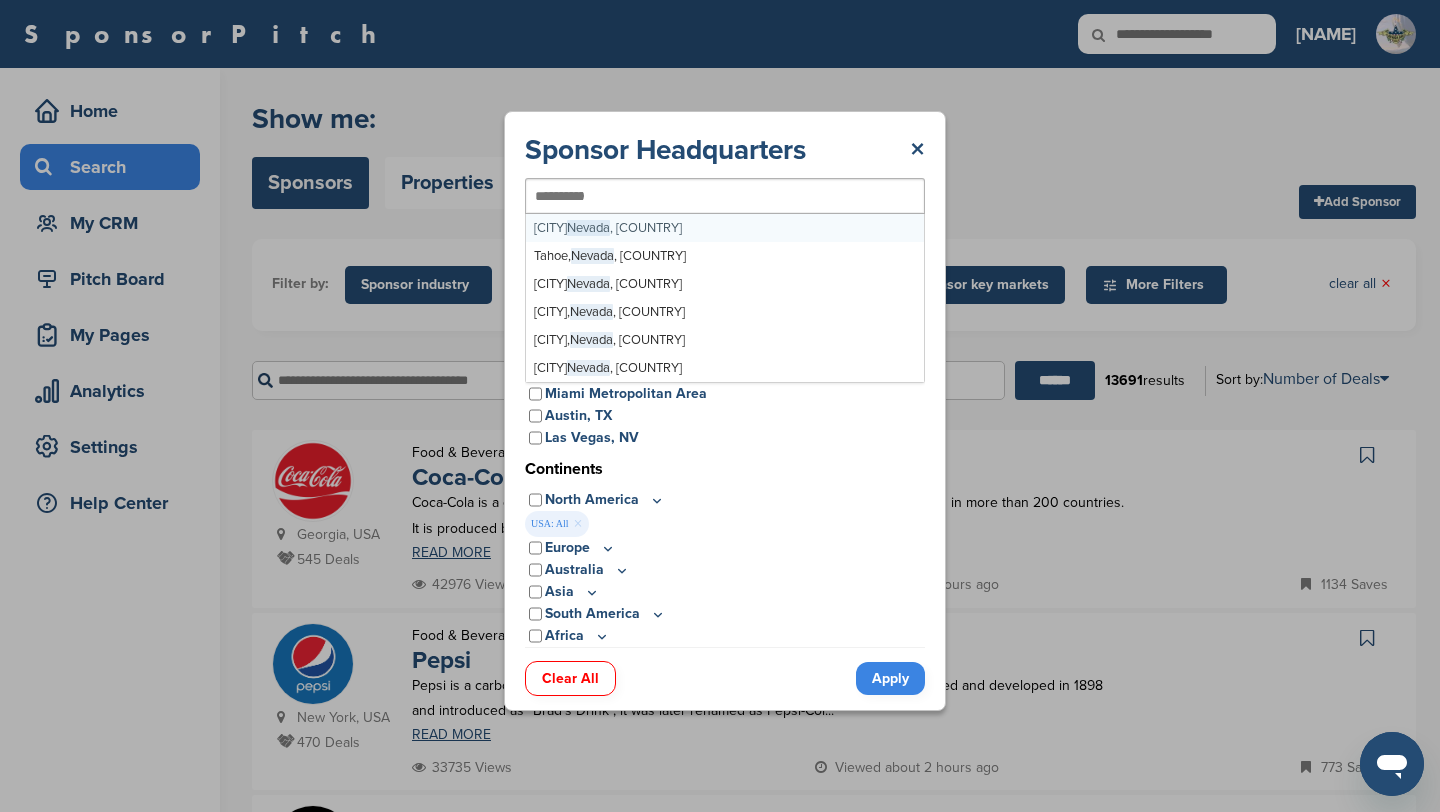 scroll, scrollTop: 24888, scrollLeft: 0, axis: vertical 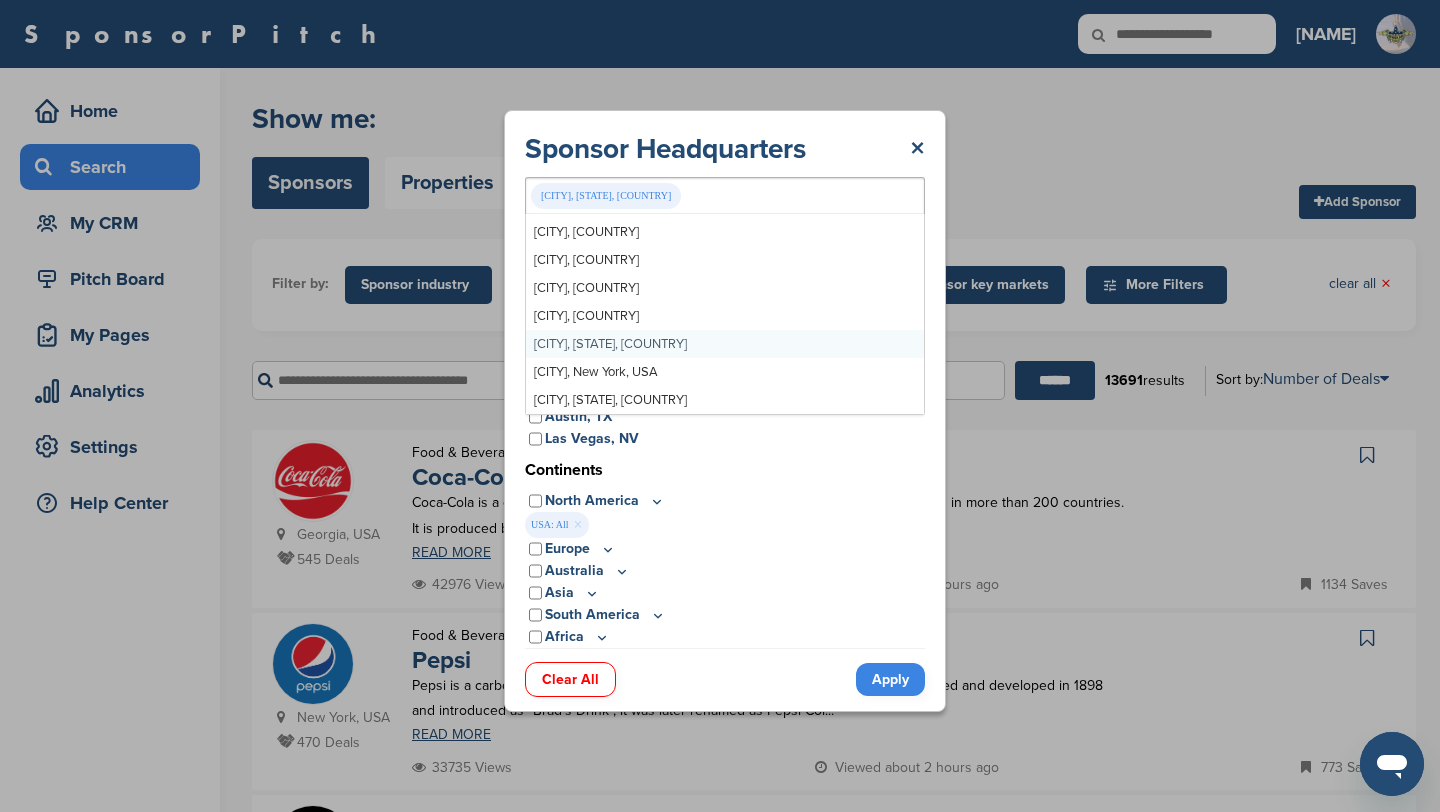 click on "Apply" at bounding box center (890, 679) 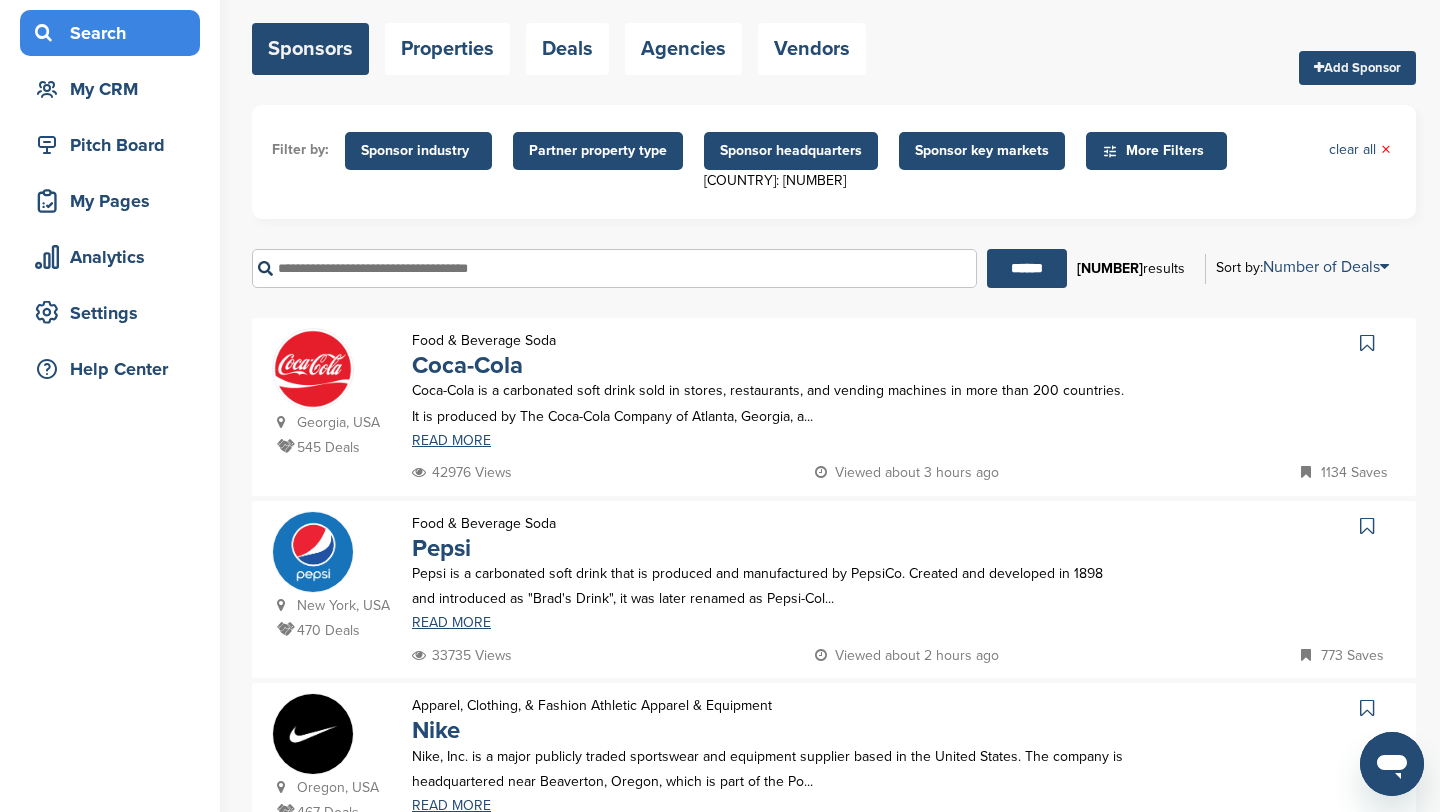 scroll, scrollTop: 0, scrollLeft: 0, axis: both 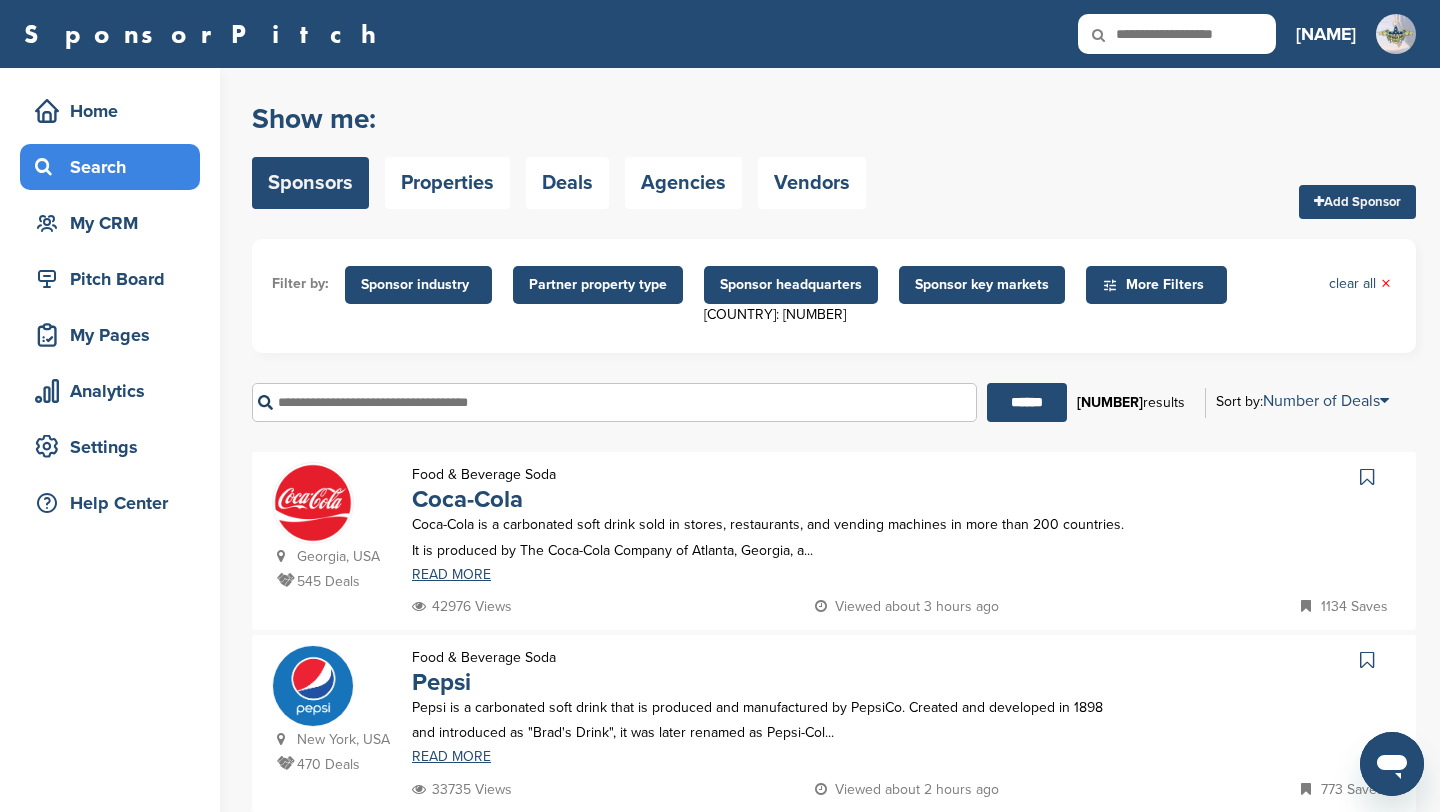 click on "Sponsor headquarters" at bounding box center (791, 285) 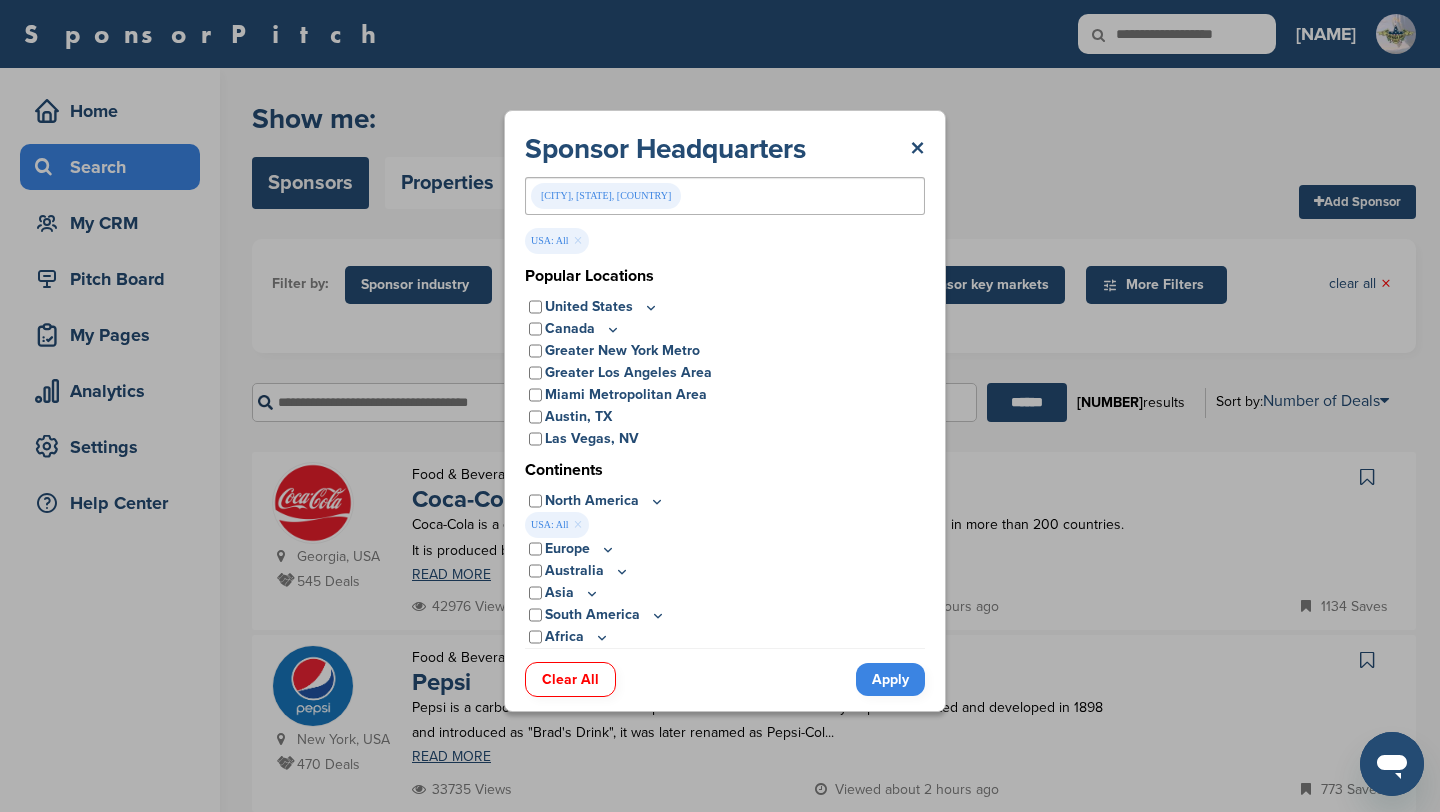 click on "×" at bounding box center (578, 241) 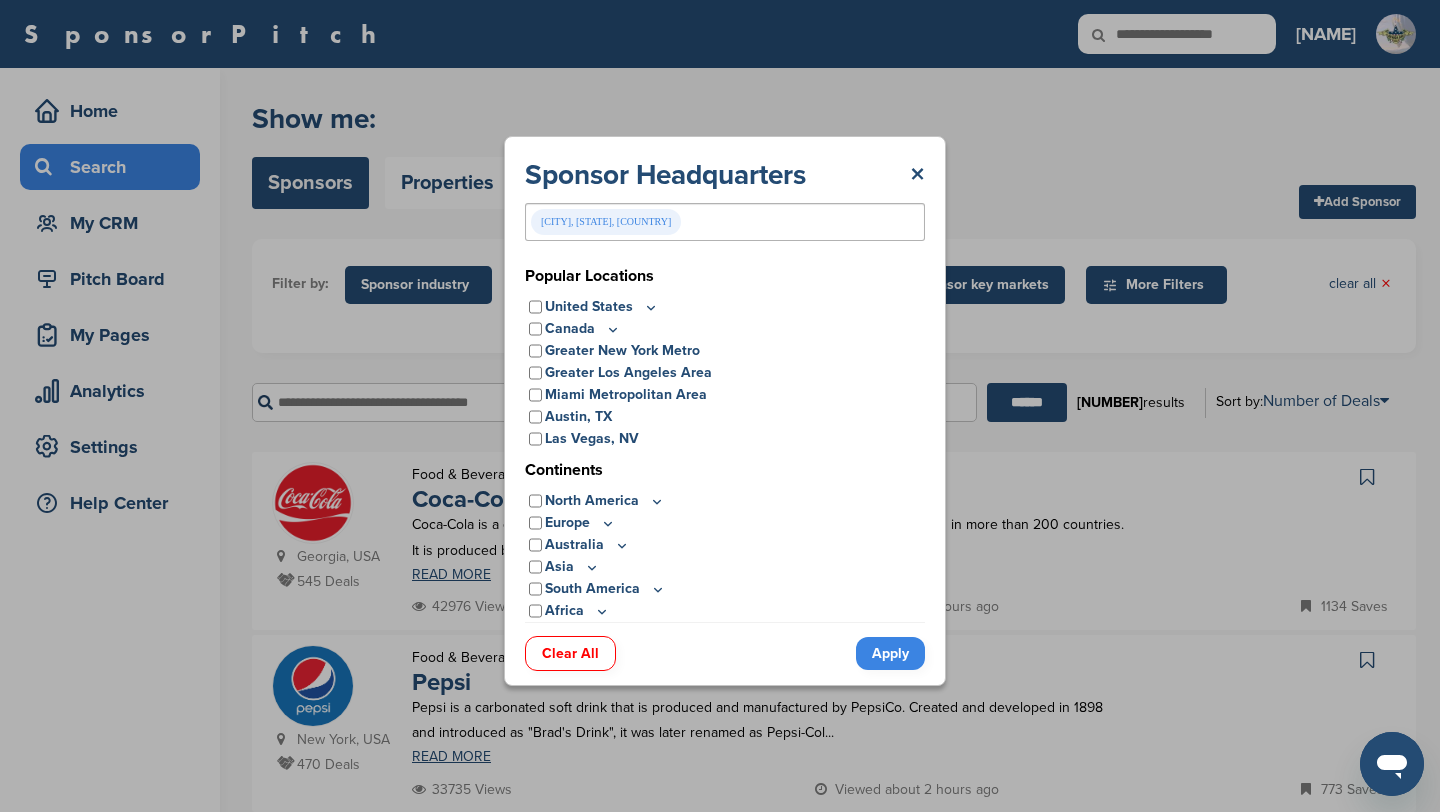 click on "Apply" at bounding box center (890, 653) 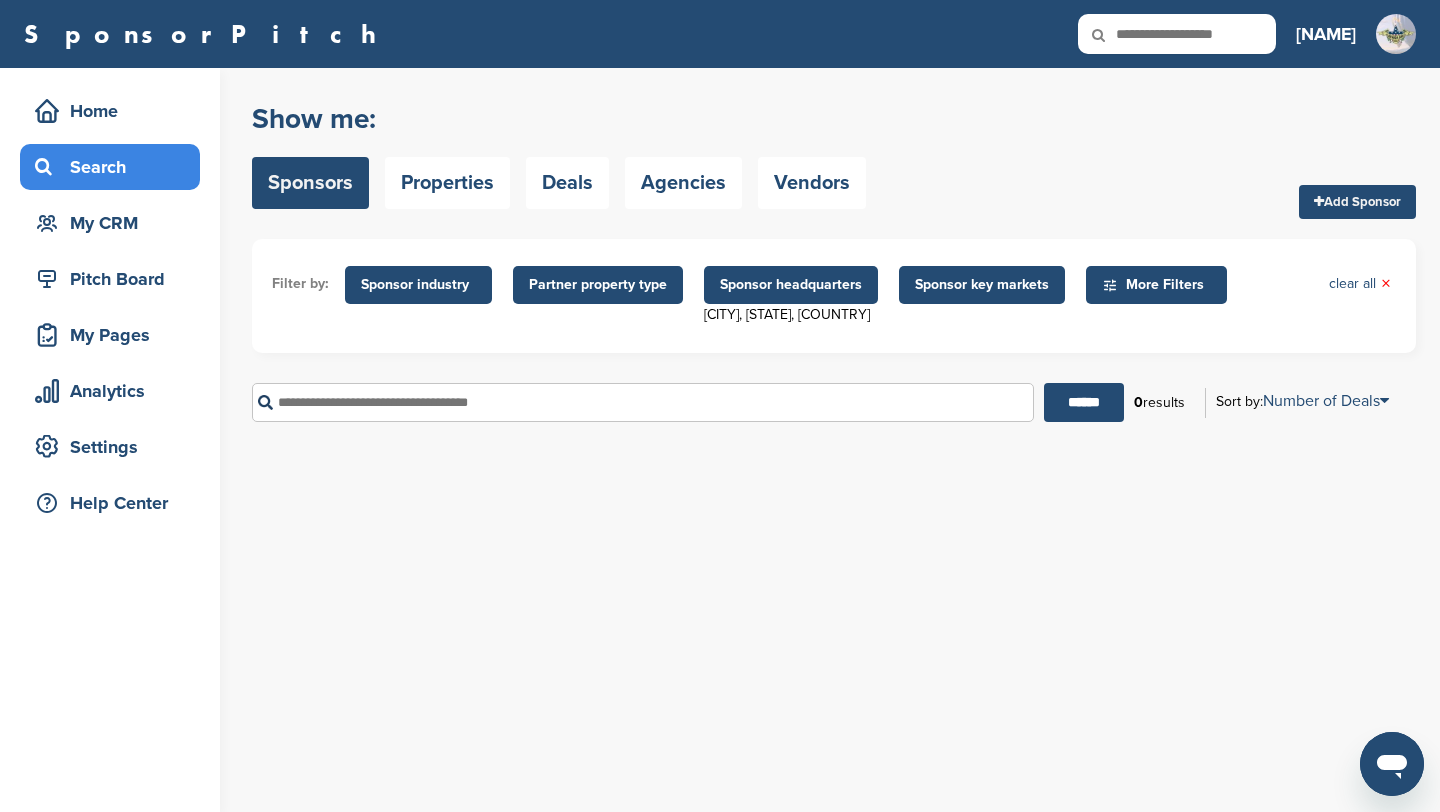 click on "Sponsor headquarters" at bounding box center (791, 285) 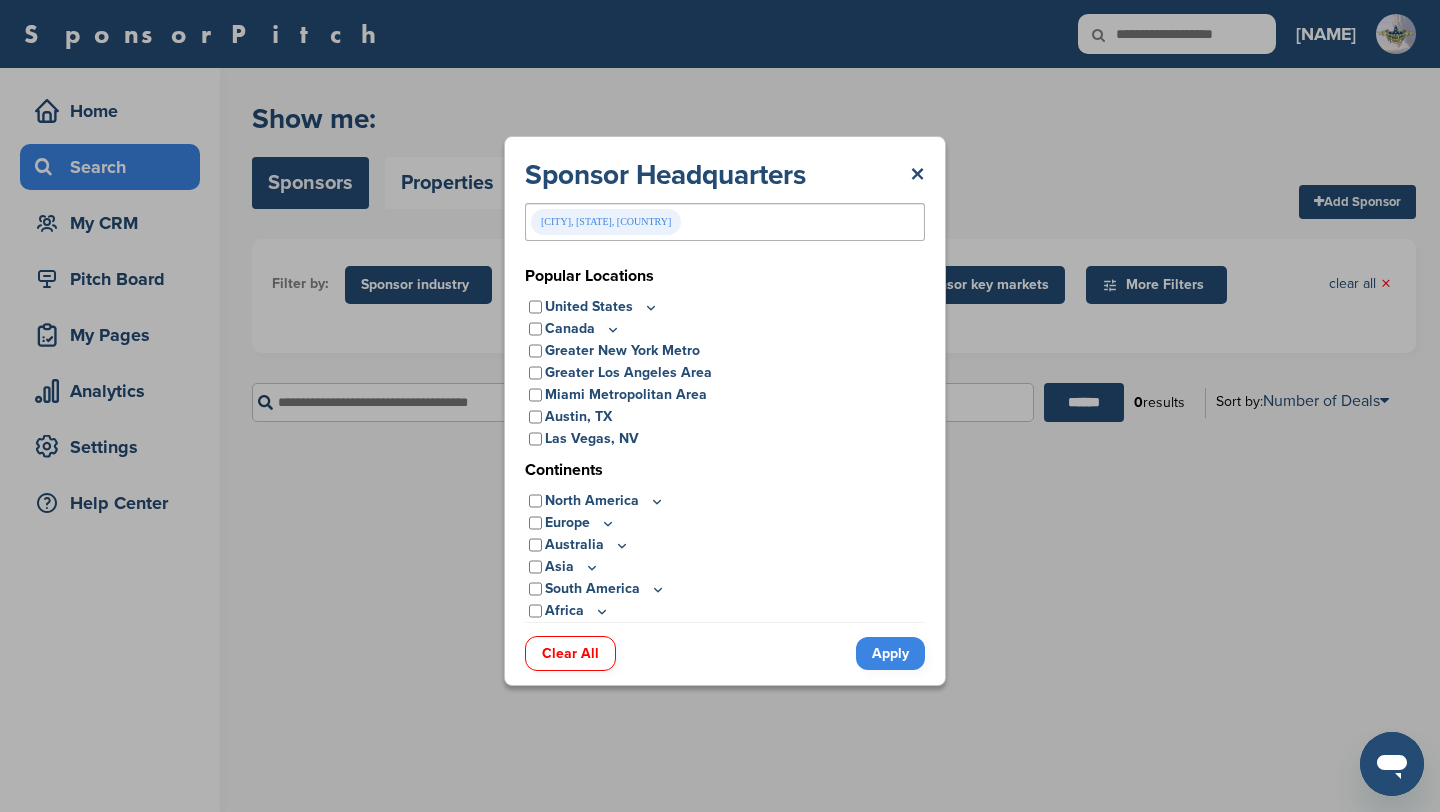 click on "[CITY], [STATE], [COUNTRY]" at bounding box center (725, 222) 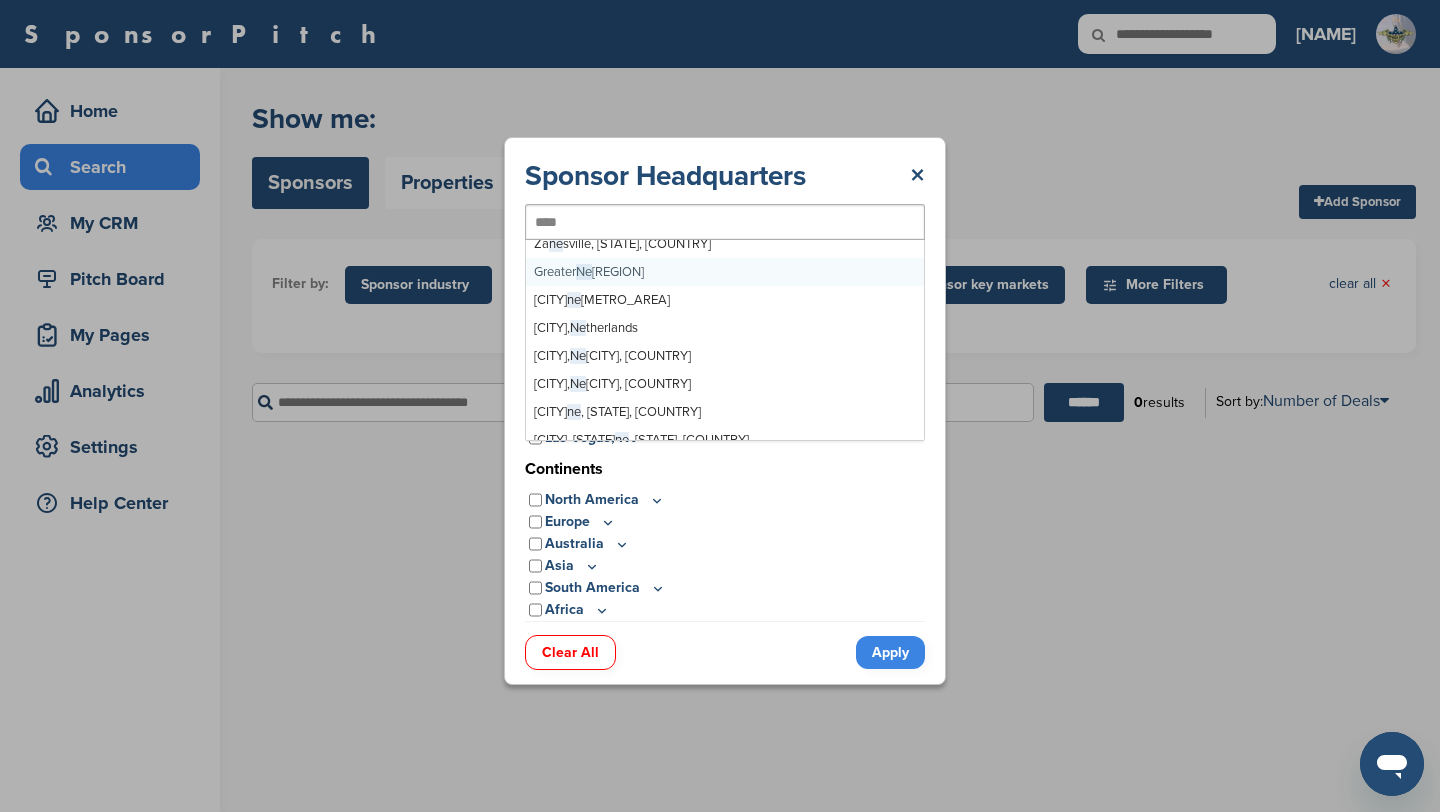 scroll, scrollTop: 0, scrollLeft: 0, axis: both 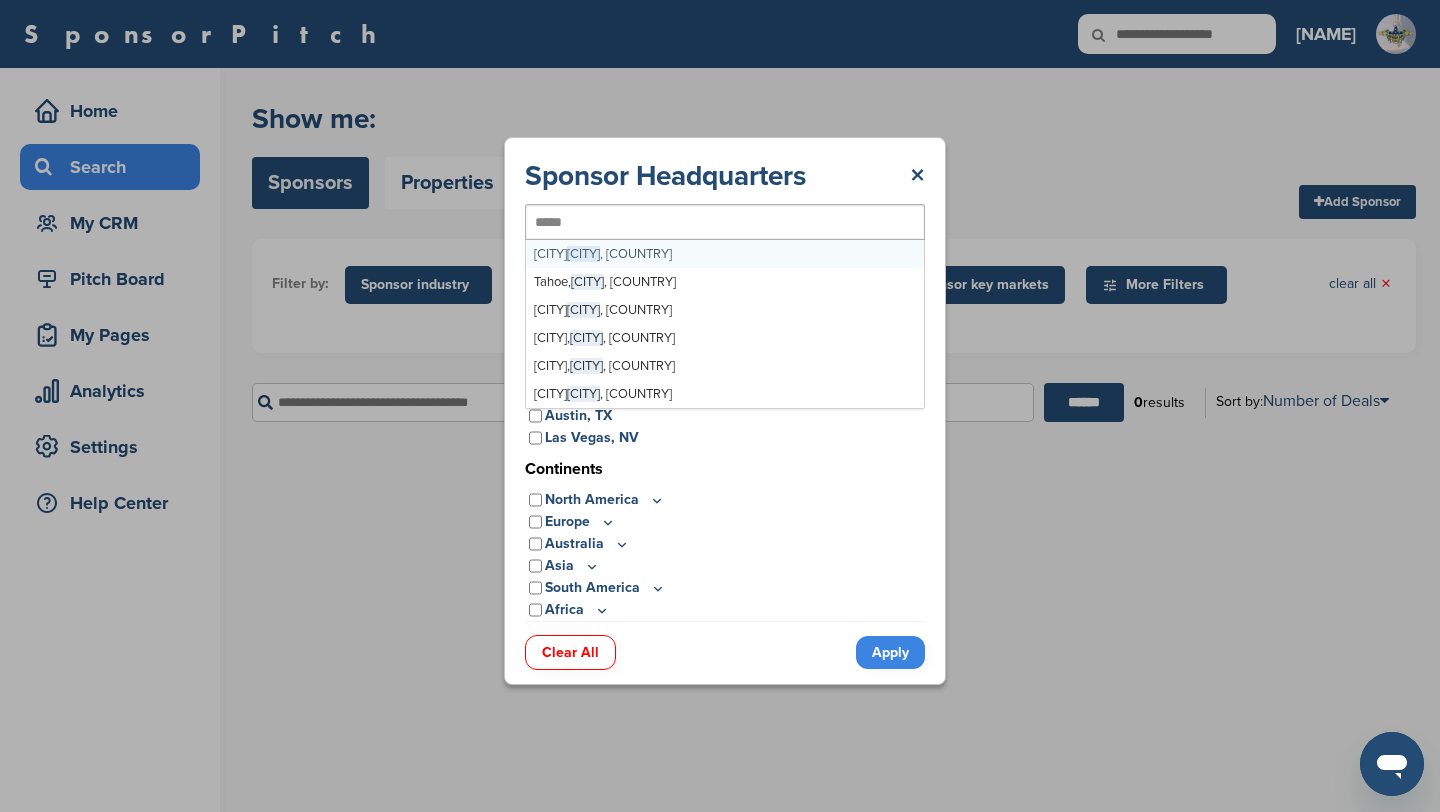 type on "******" 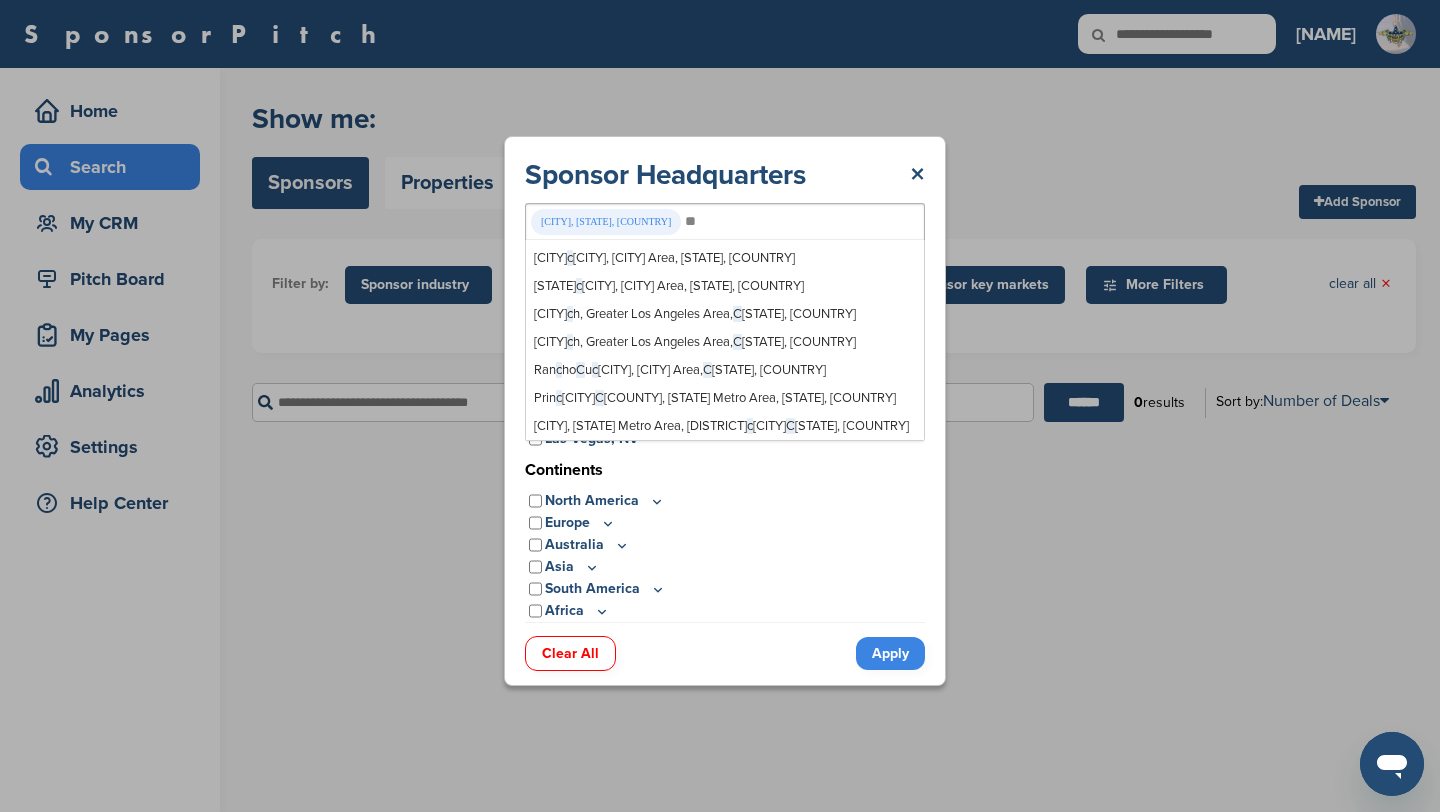 scroll, scrollTop: 0, scrollLeft: 0, axis: both 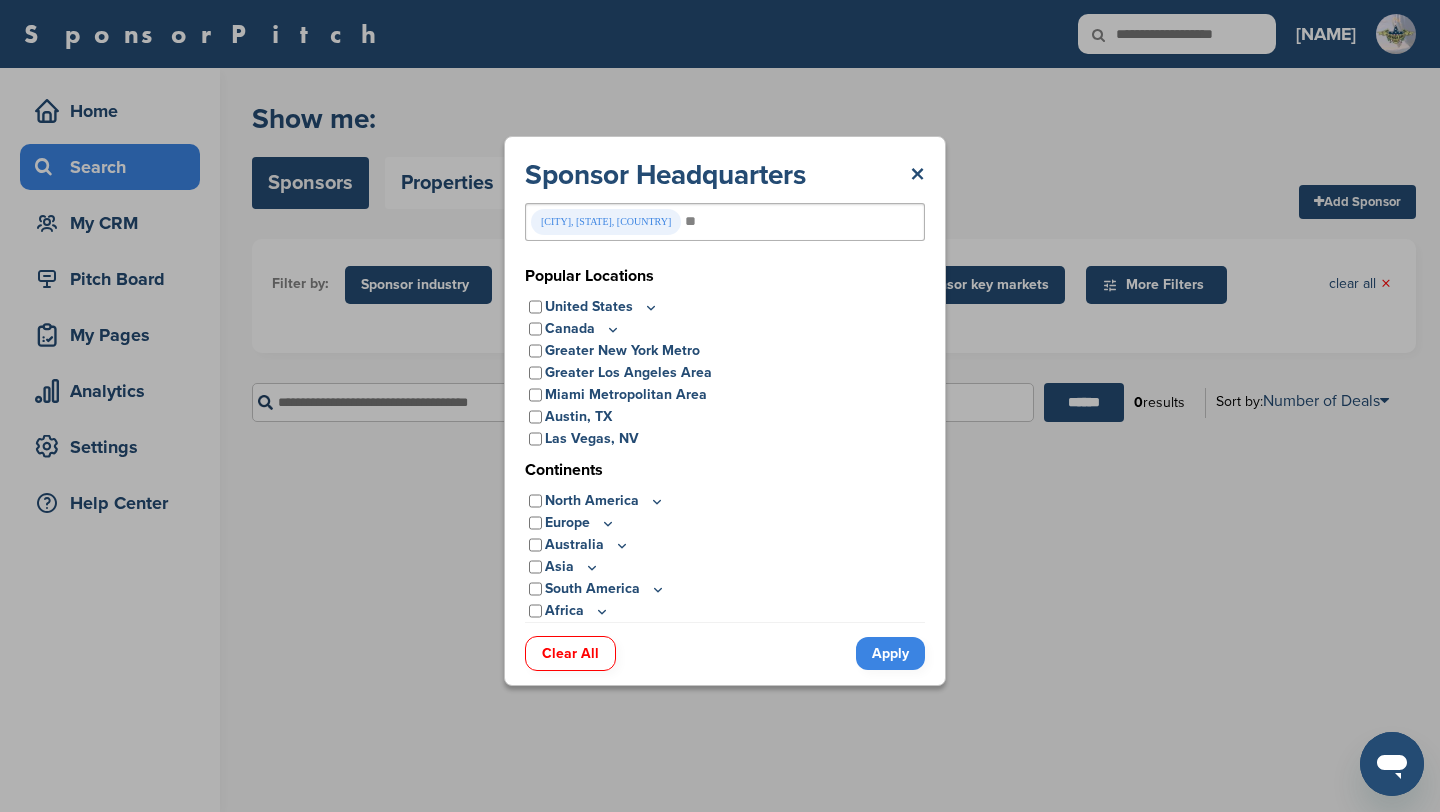 type on "*" 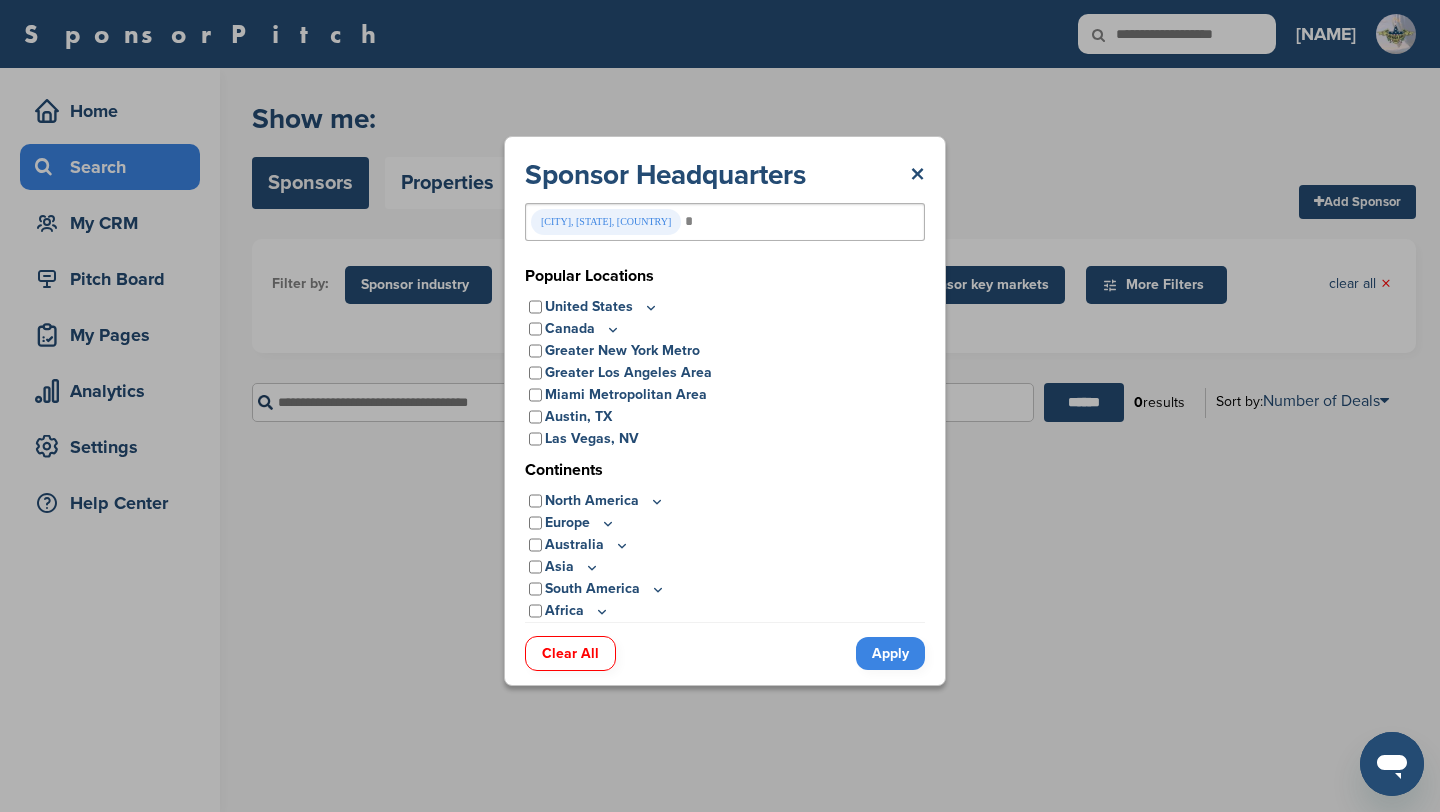 type 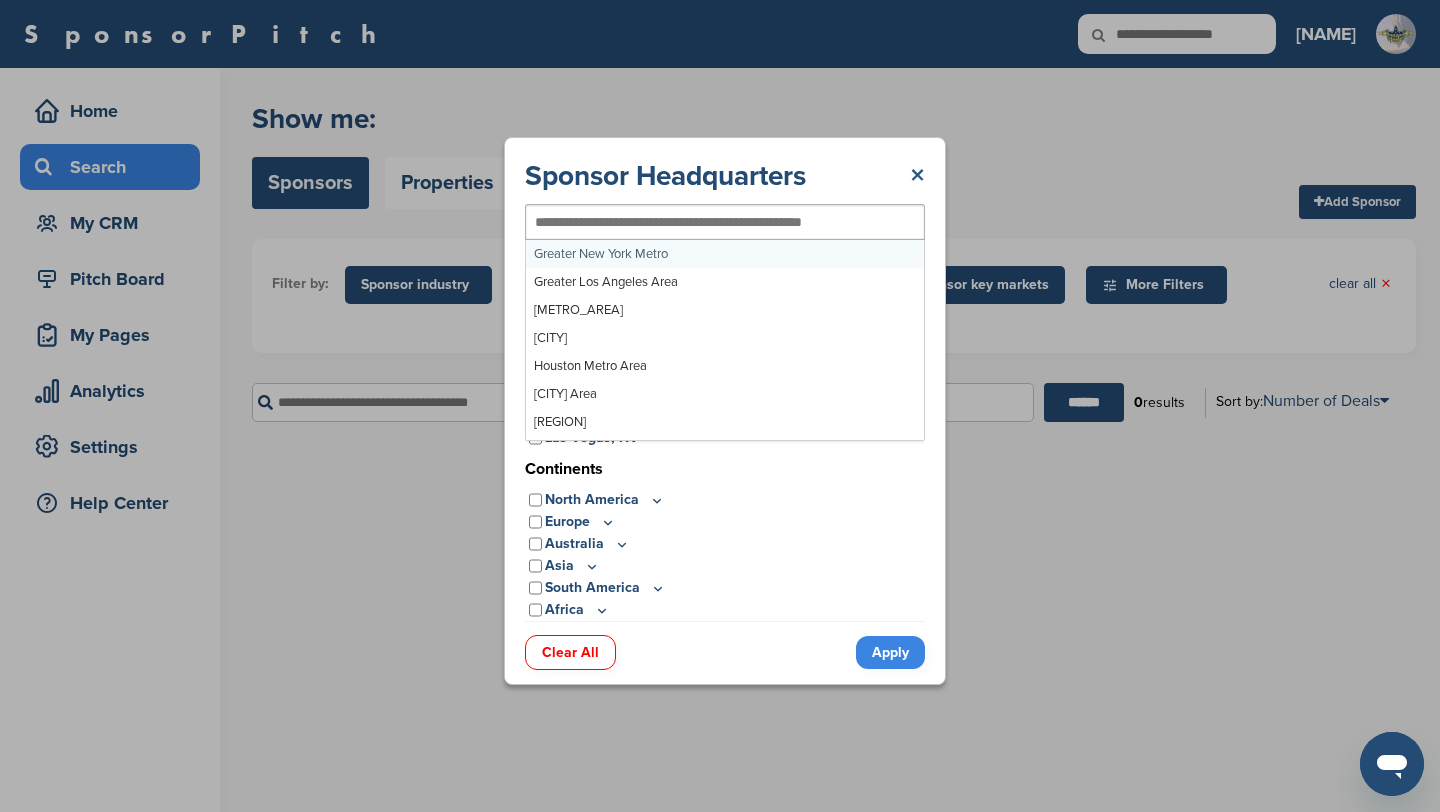 click on "×" at bounding box center (917, 176) 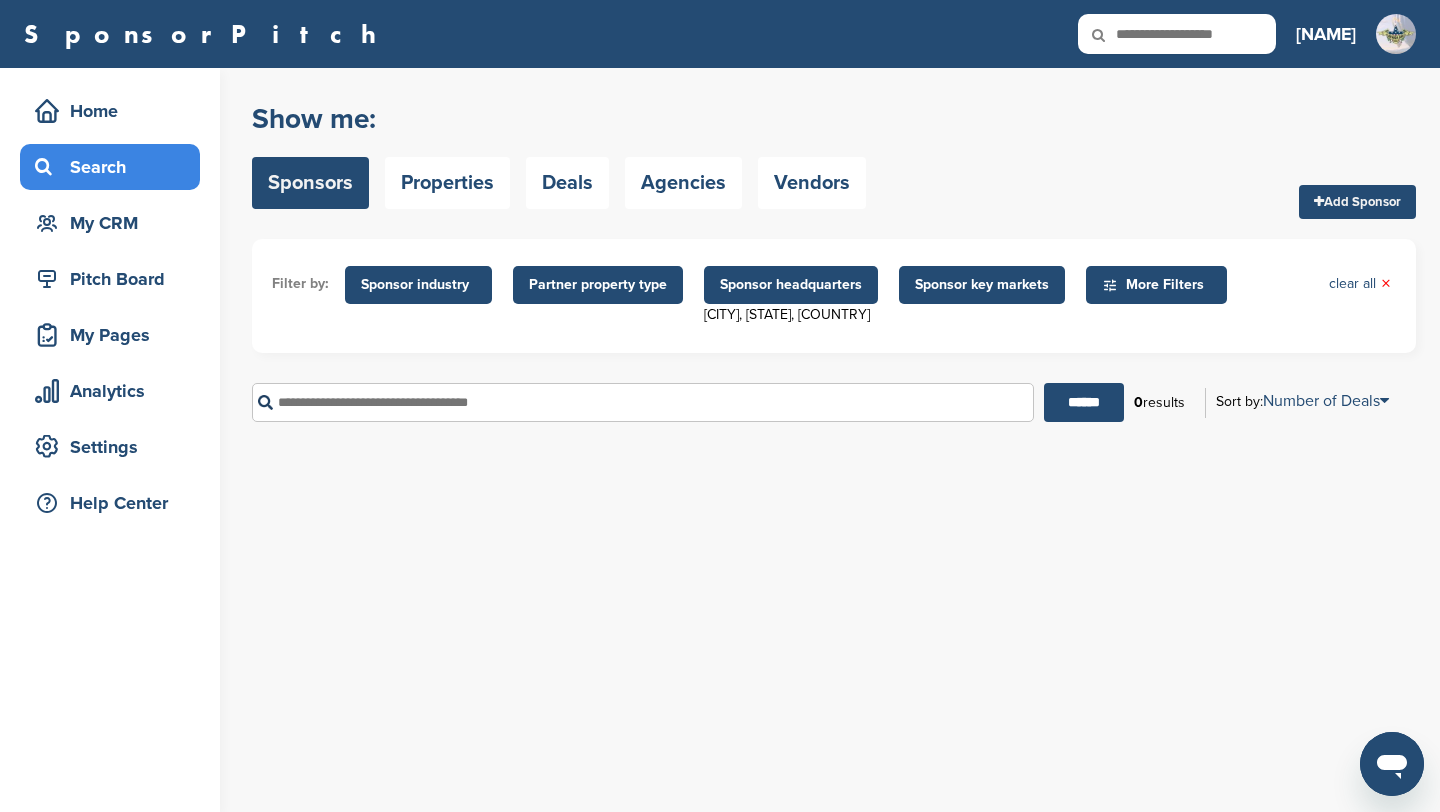 click on "Sponsor headquarters
[CITY], [STATE], [COUNTRY]" at bounding box center (791, 296) 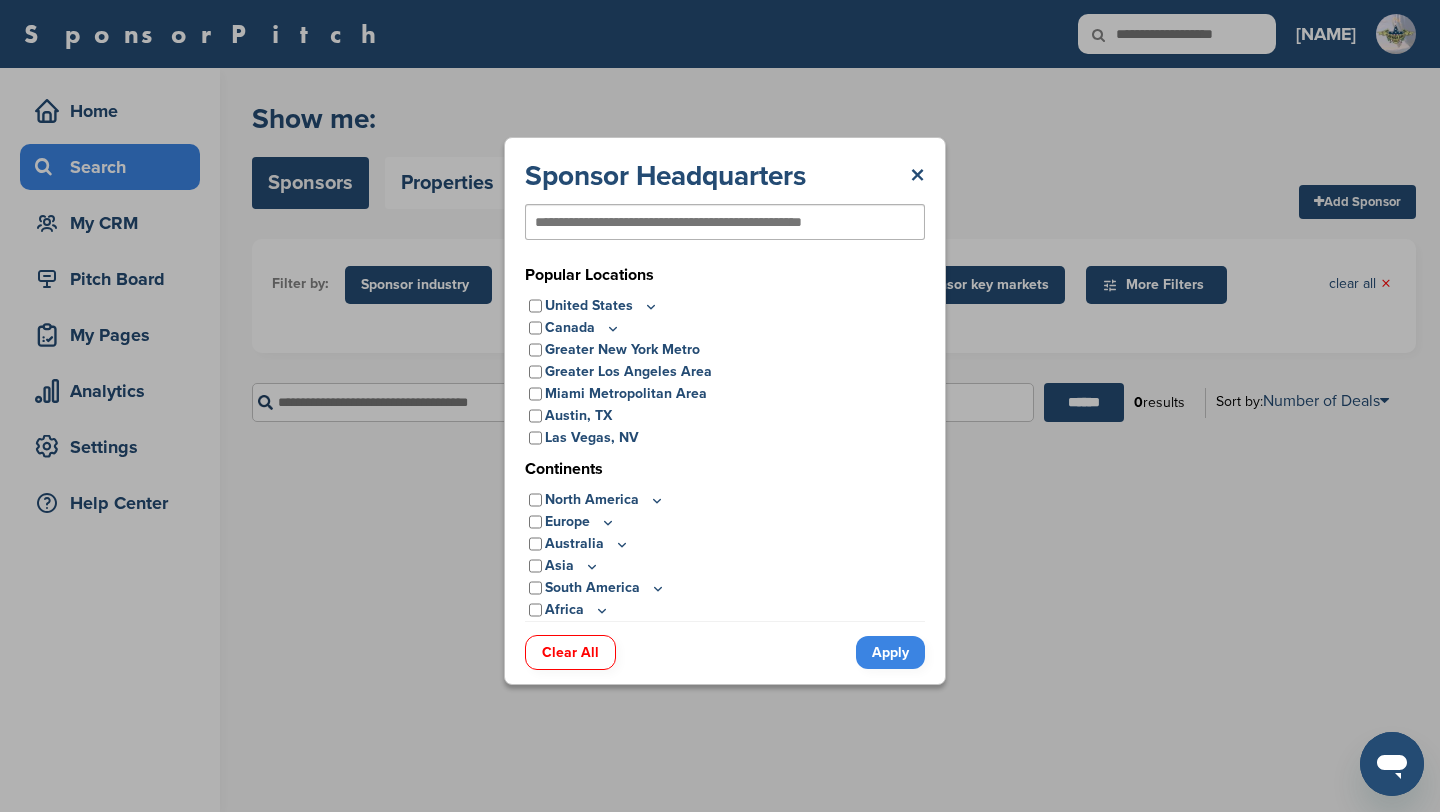 click on "Clear All" at bounding box center (570, 652) 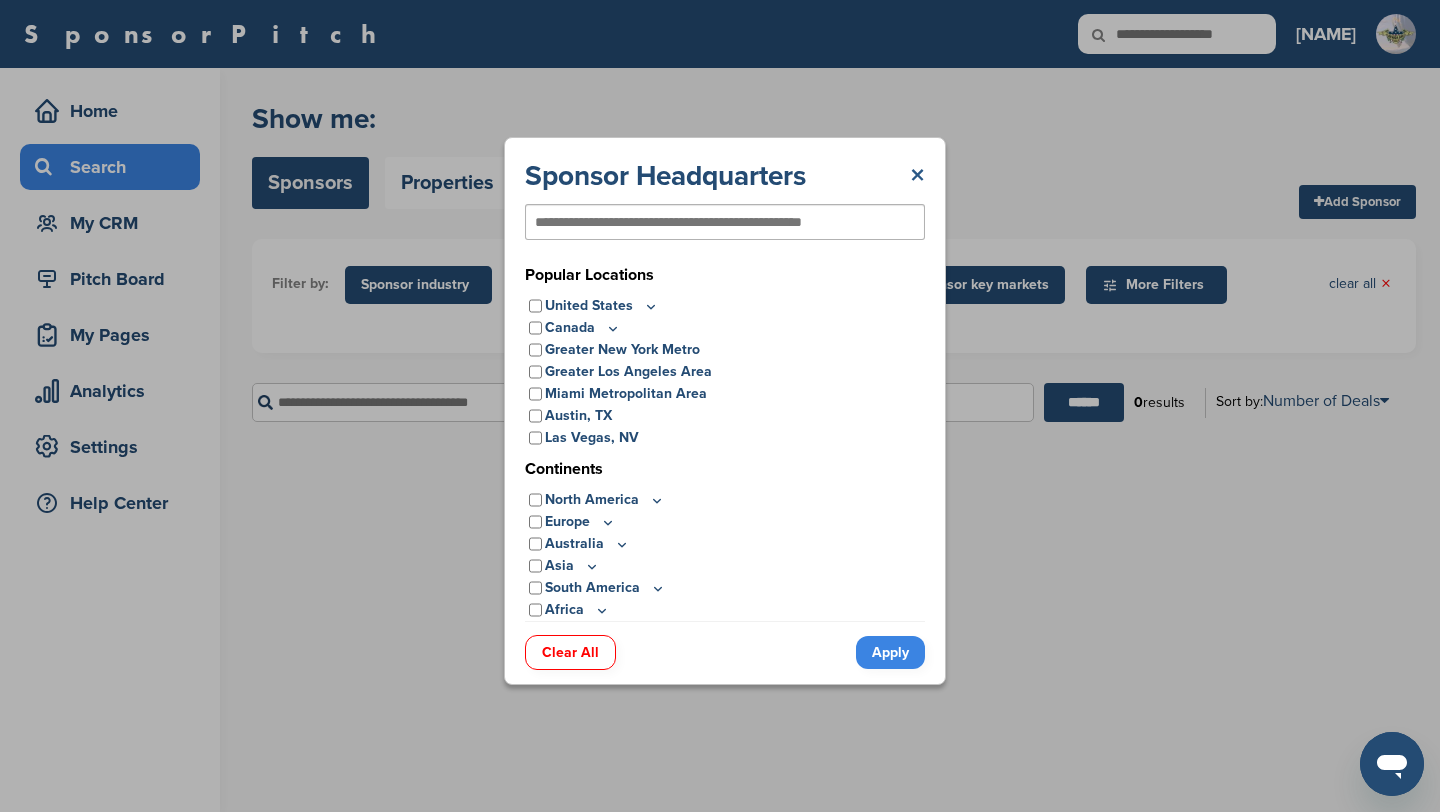 click on "×" at bounding box center [917, 176] 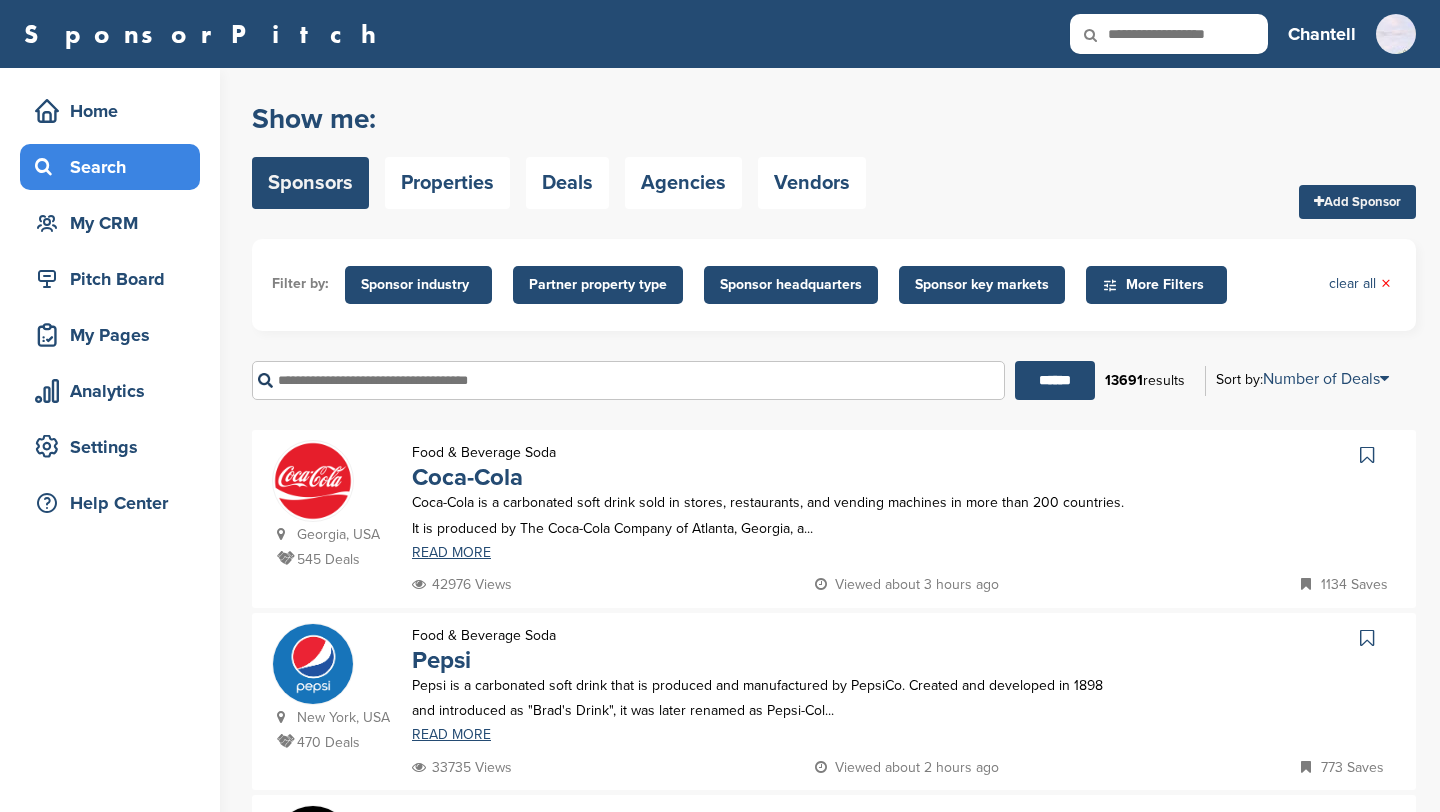 scroll, scrollTop: 0, scrollLeft: 0, axis: both 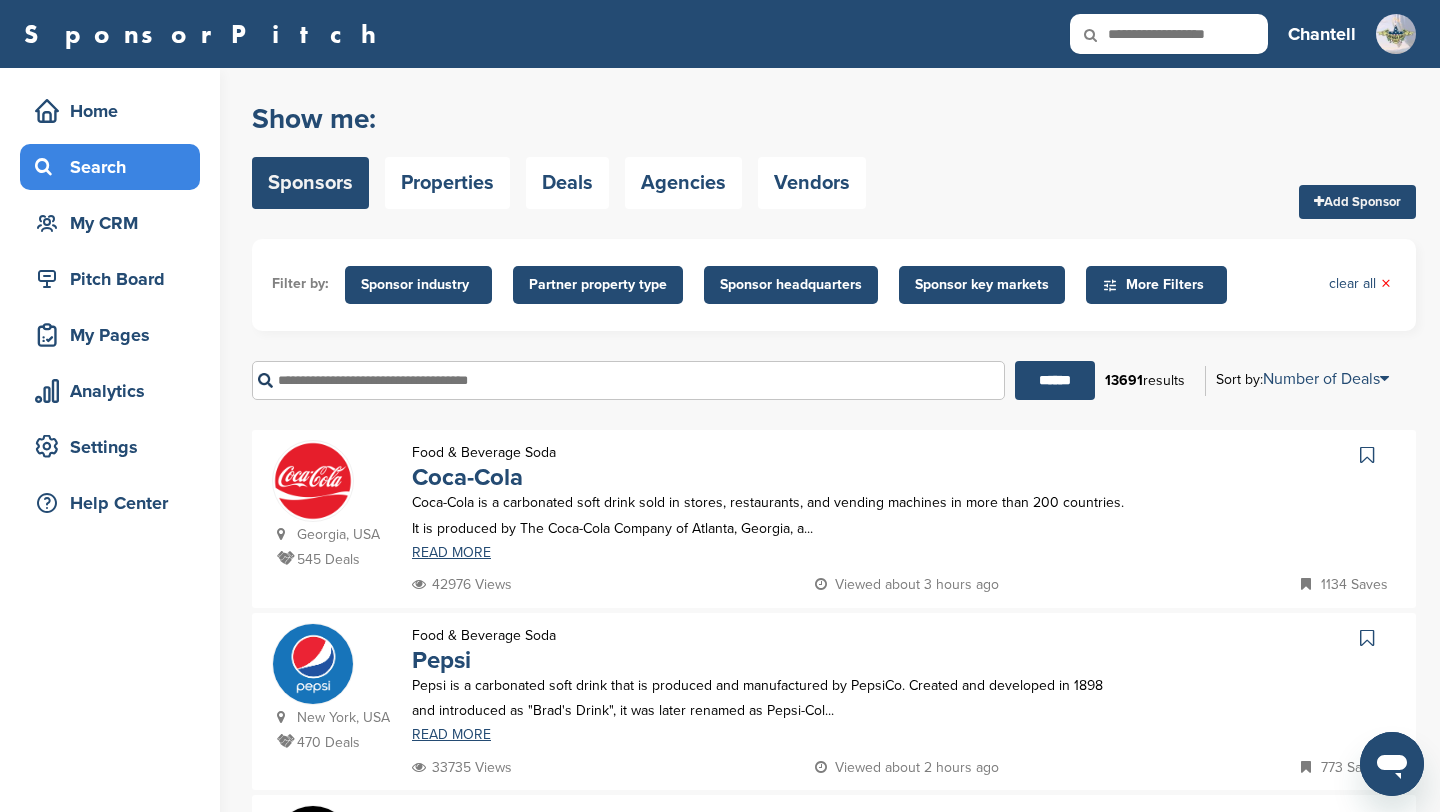 click on "Partner property type" at bounding box center [598, 285] 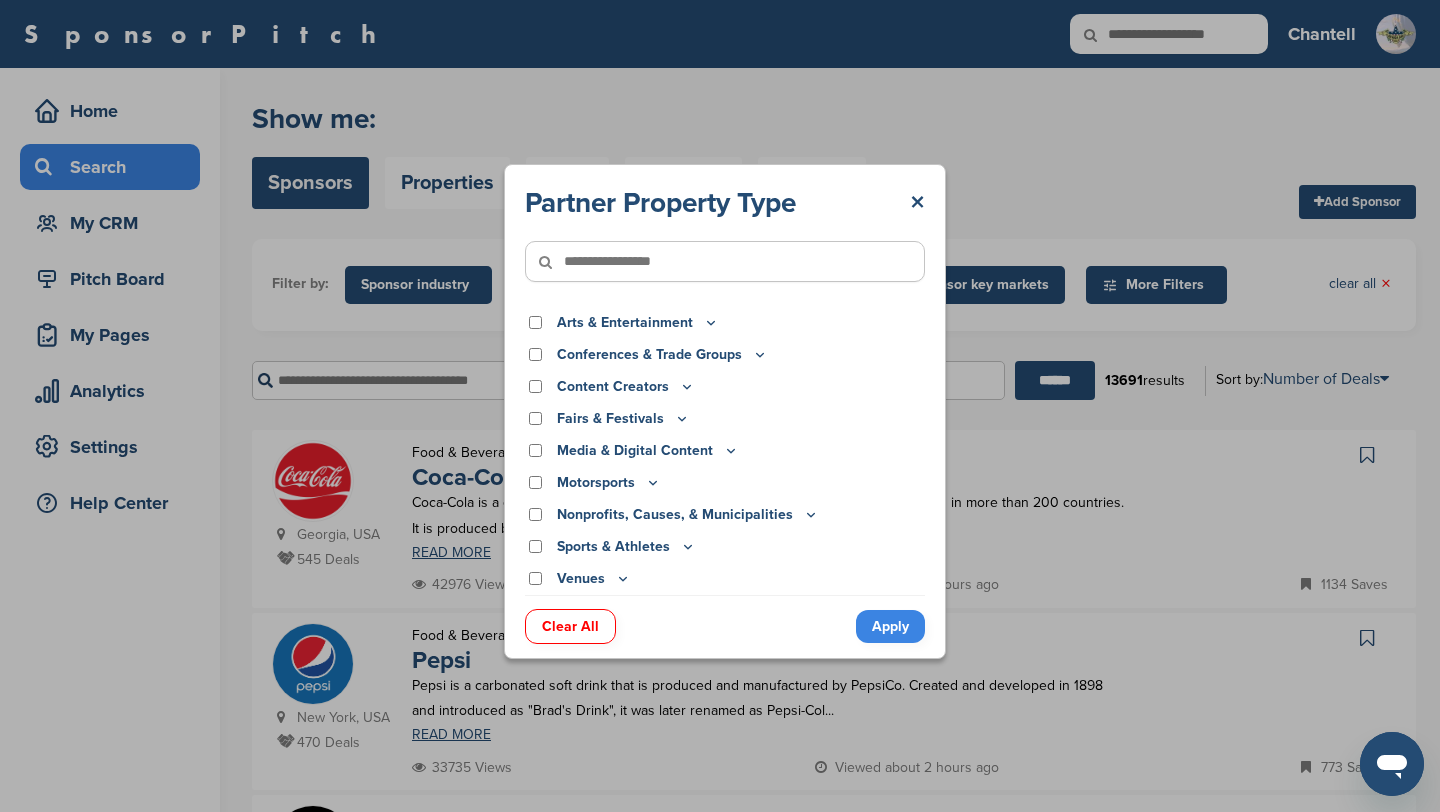 click at bounding box center [725, 261] 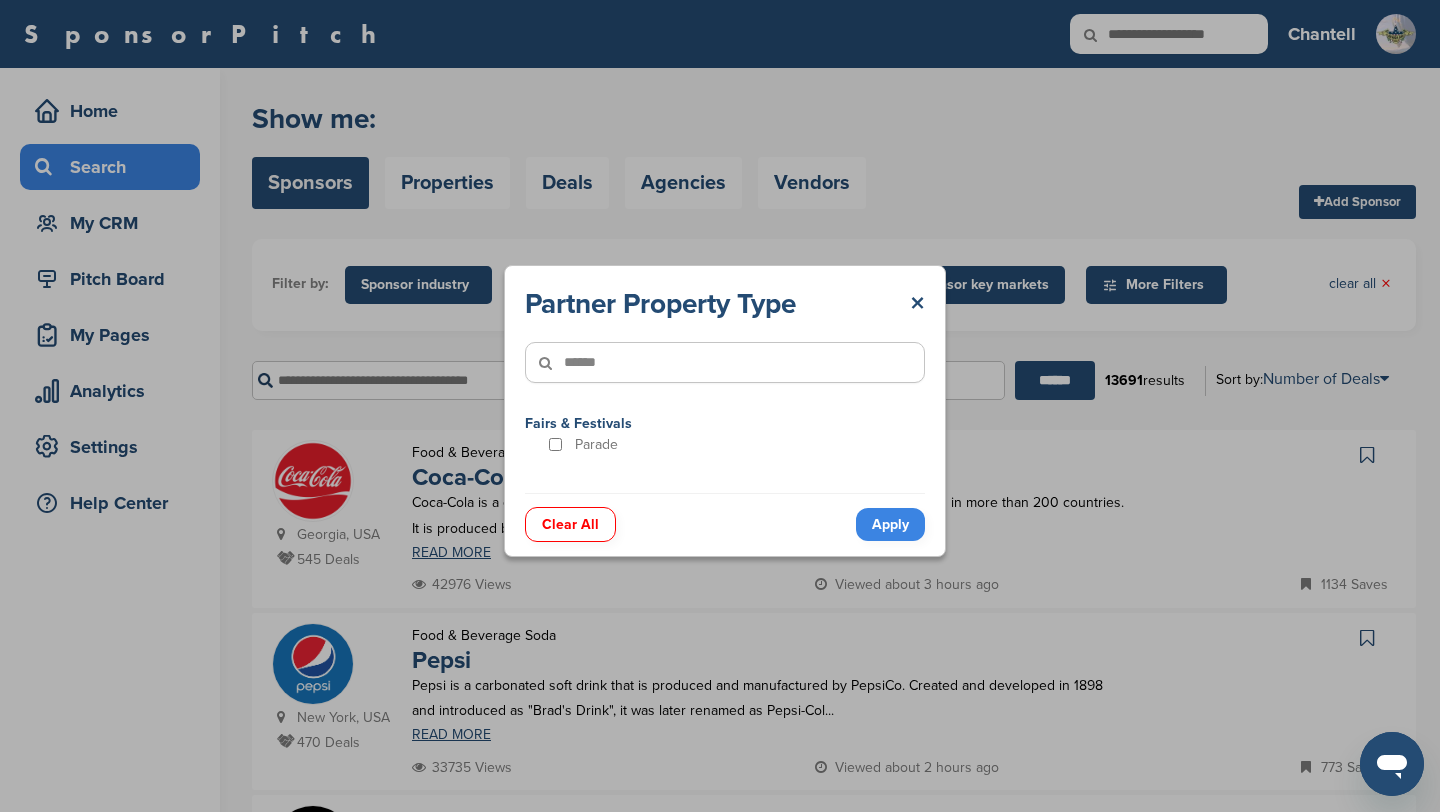 type on "******" 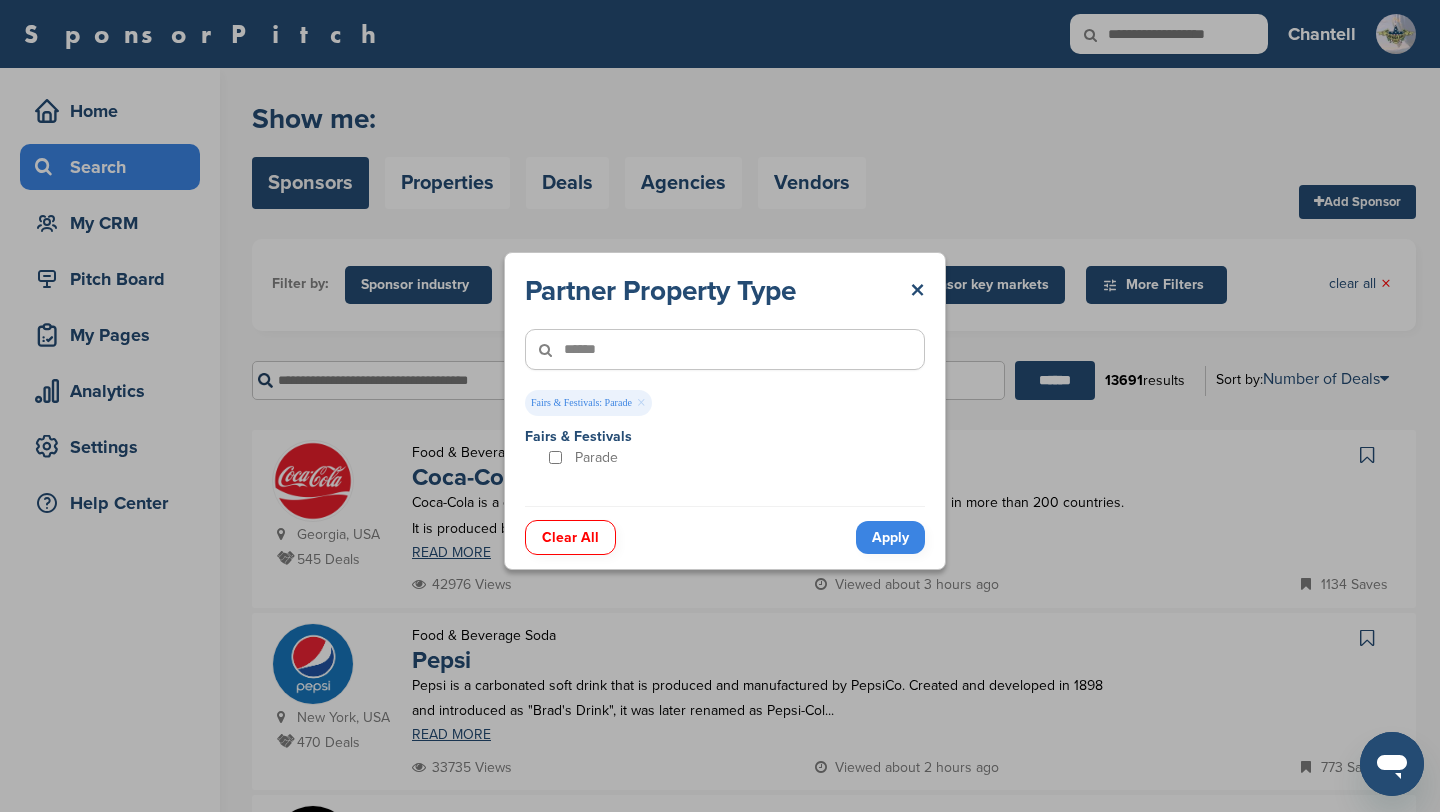 click on "Apply" at bounding box center (890, 537) 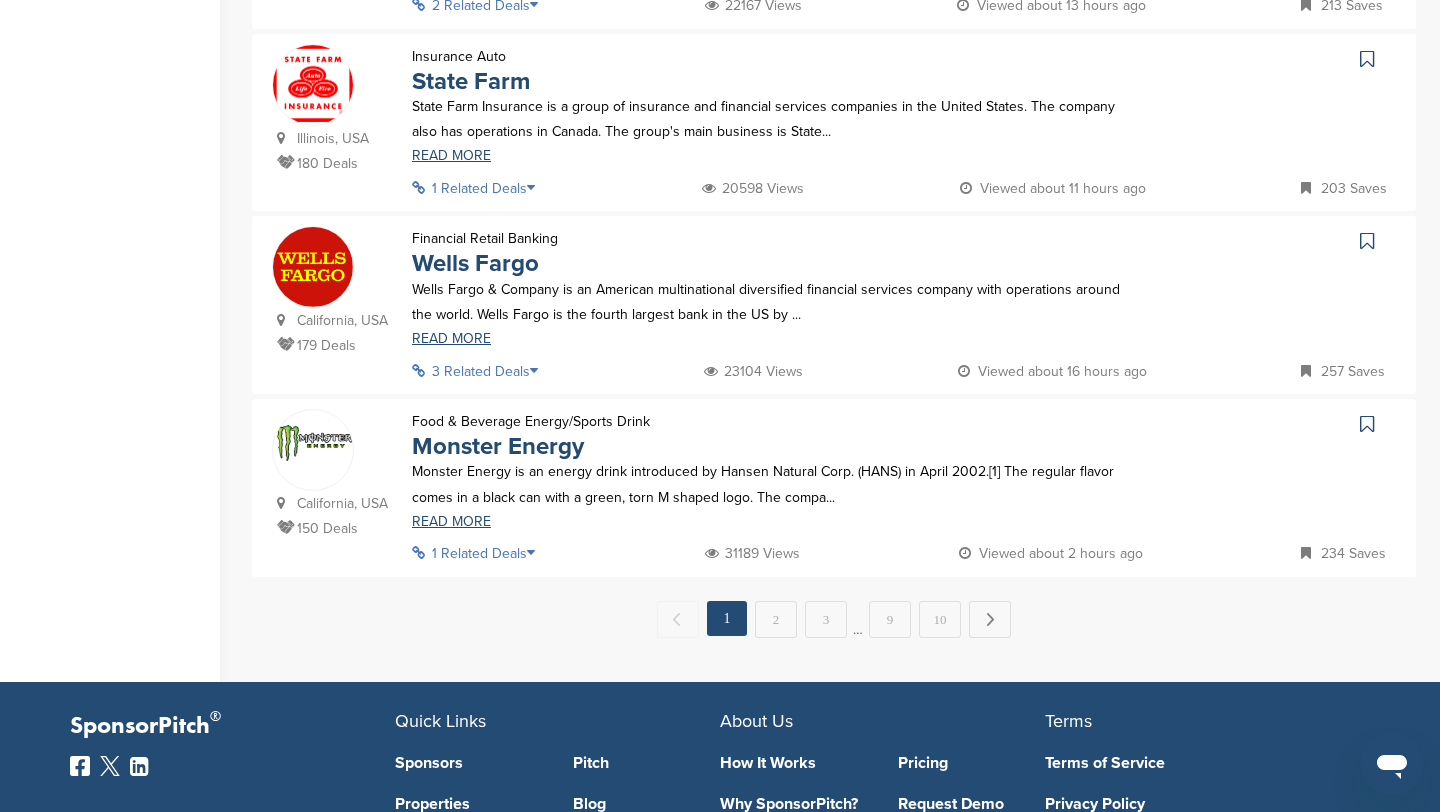 scroll, scrollTop: 1757, scrollLeft: 0, axis: vertical 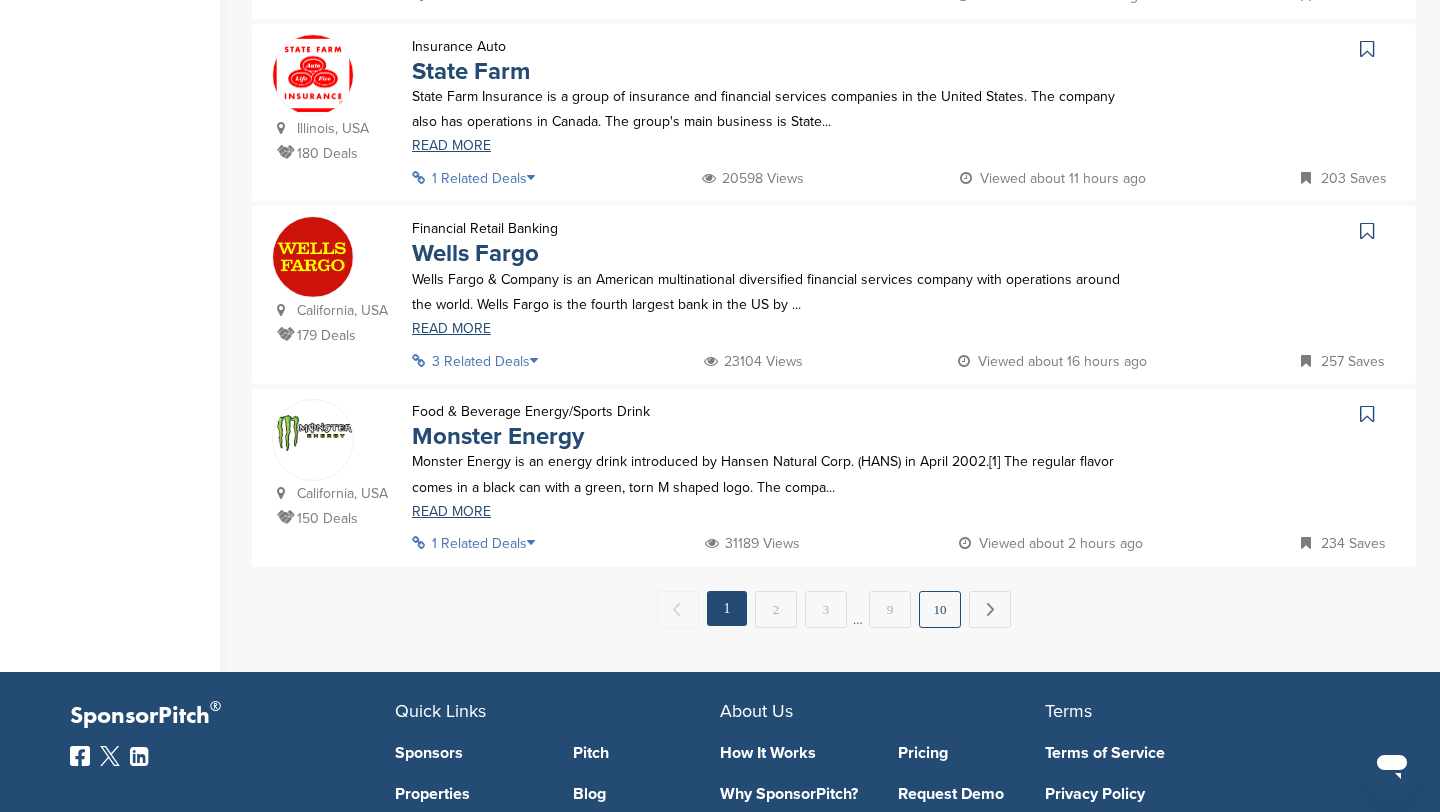 click on "10" at bounding box center (940, 609) 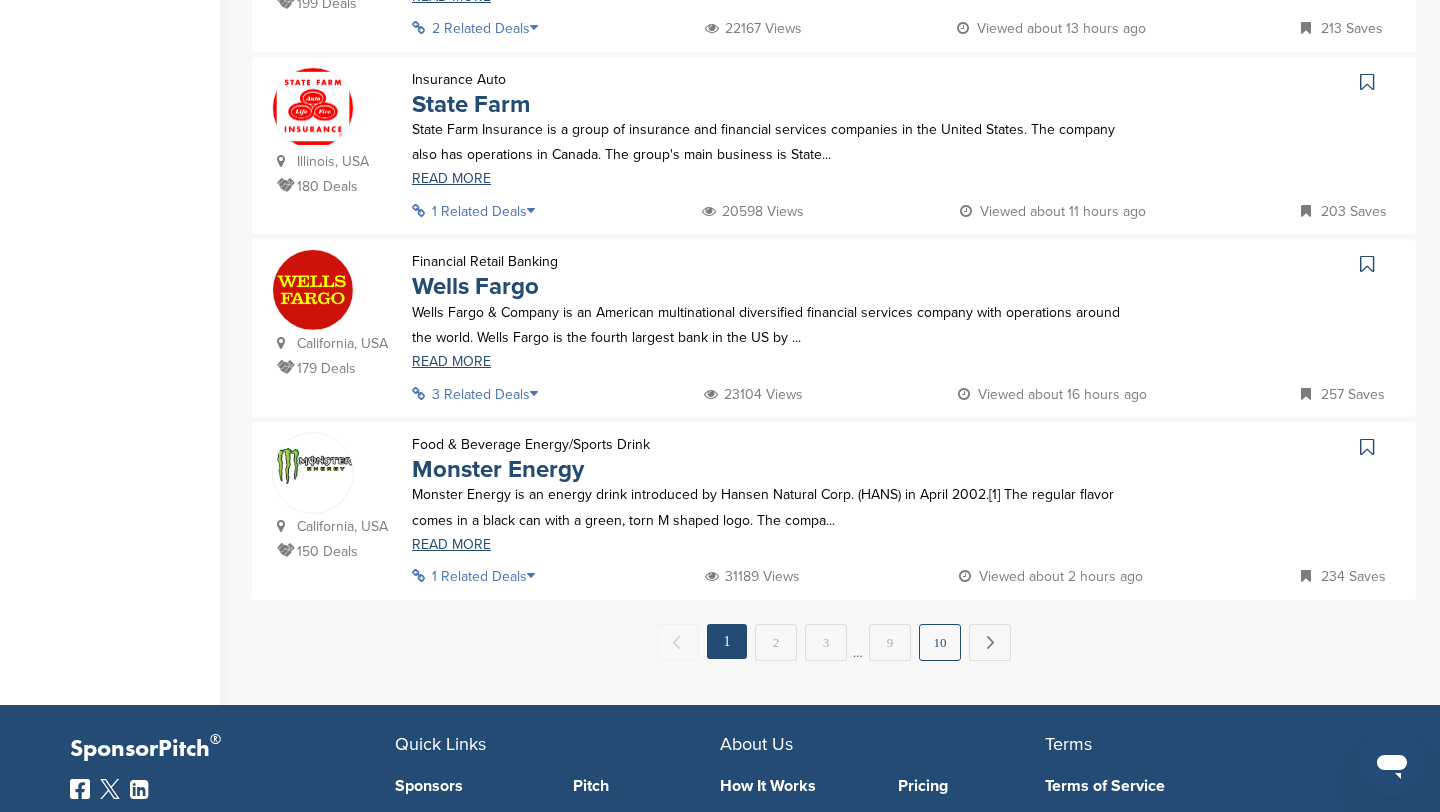 click on "10" at bounding box center [940, 642] 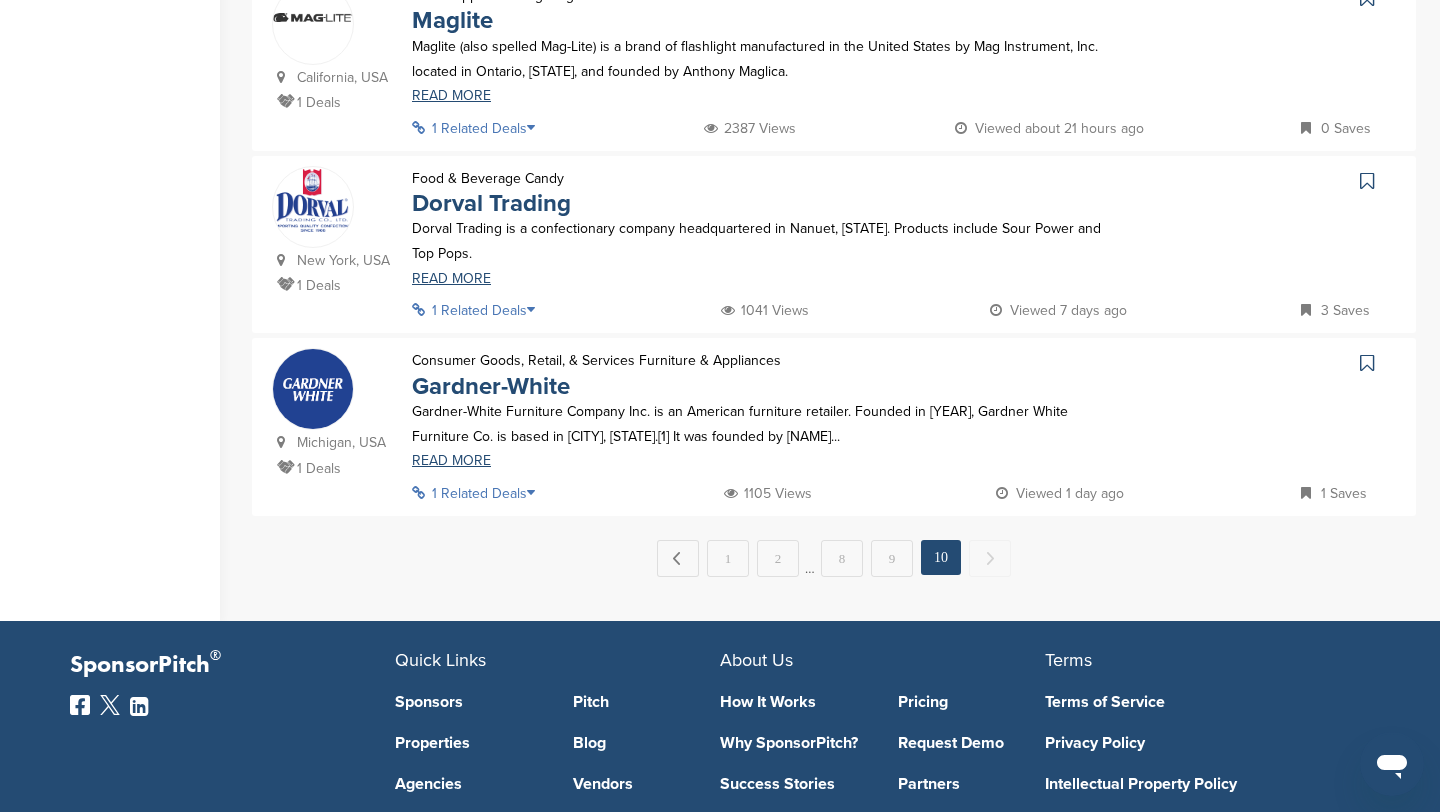scroll, scrollTop: 847, scrollLeft: 0, axis: vertical 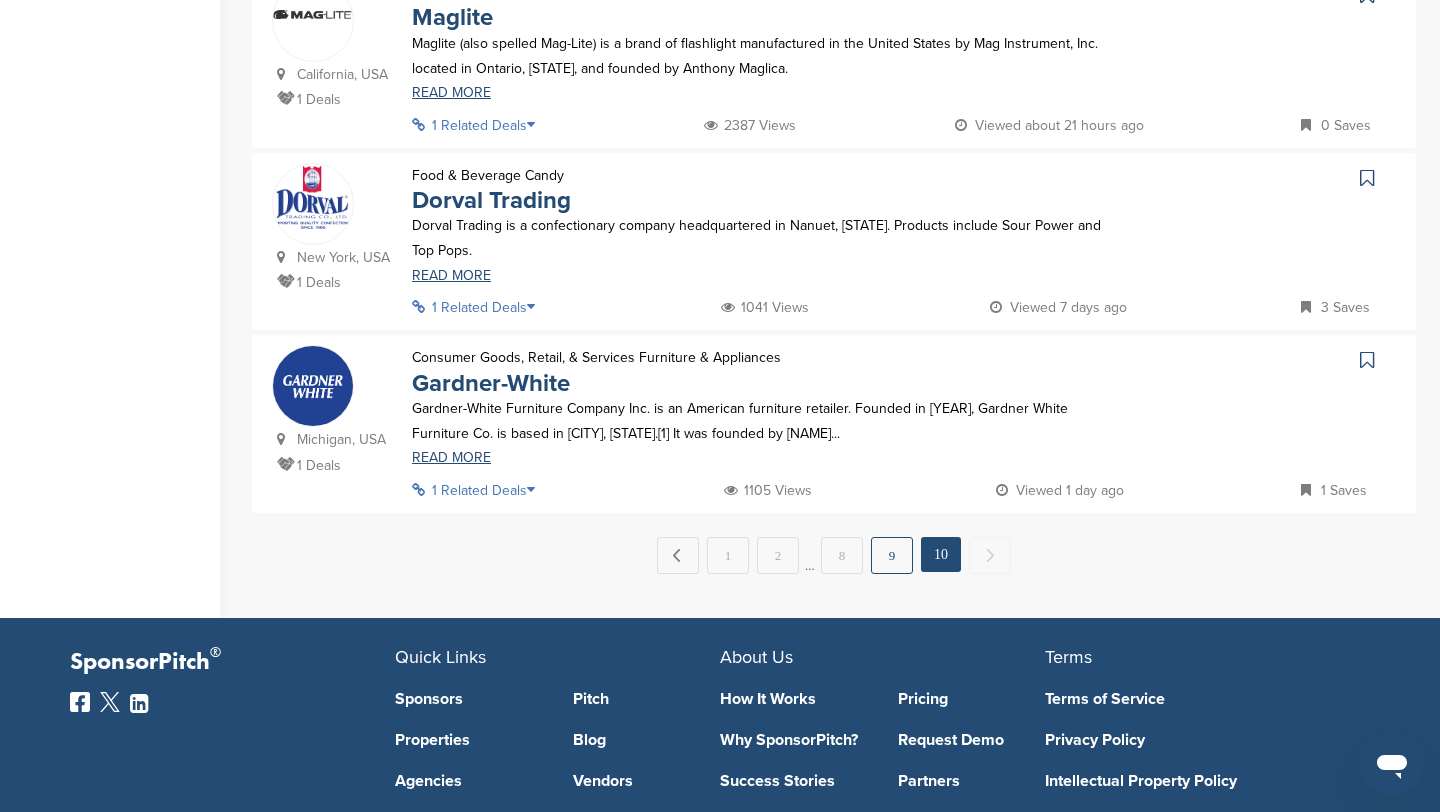 click on "9" at bounding box center (892, 555) 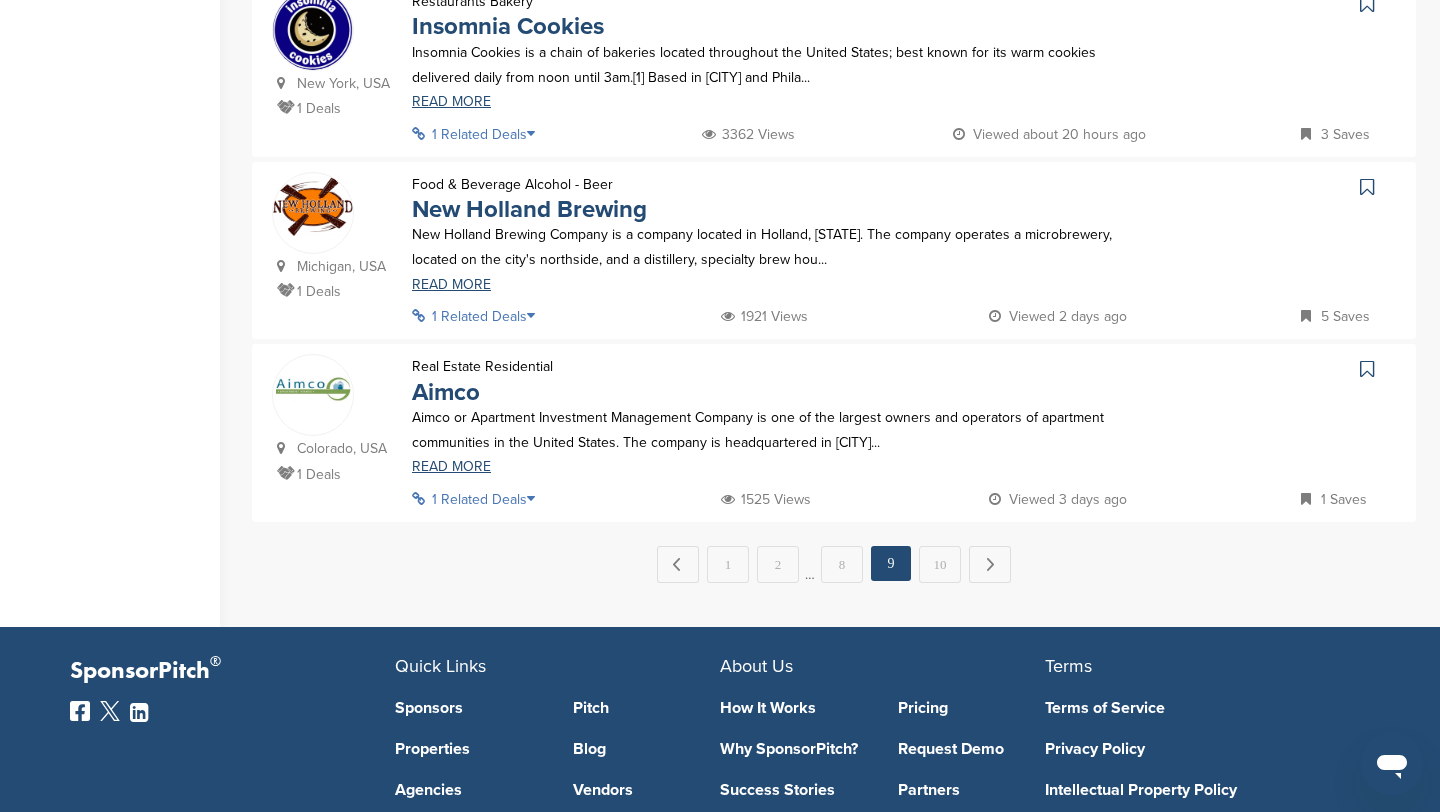 scroll, scrollTop: 1752, scrollLeft: 0, axis: vertical 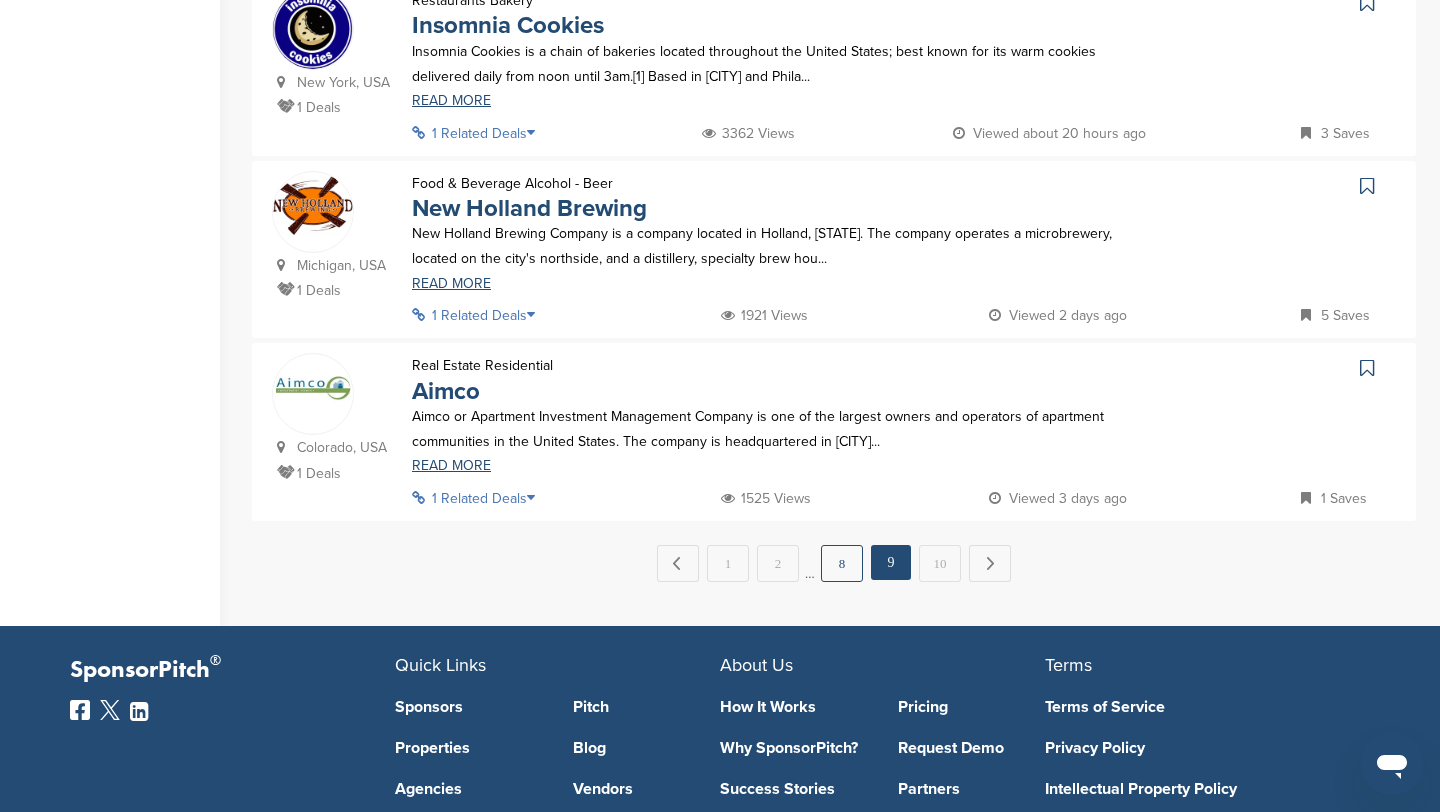 click on "8" at bounding box center (842, 563) 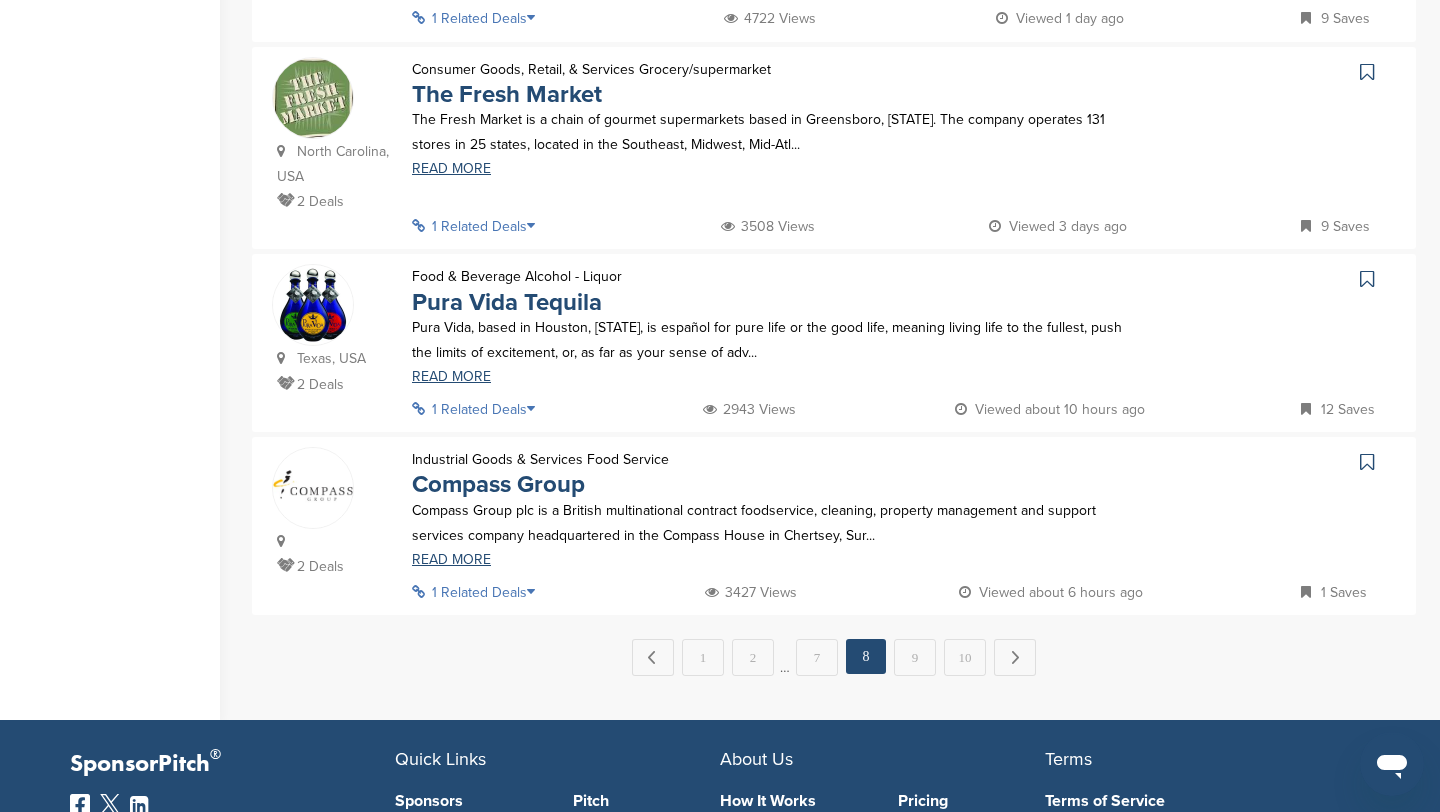 scroll, scrollTop: 1735, scrollLeft: 0, axis: vertical 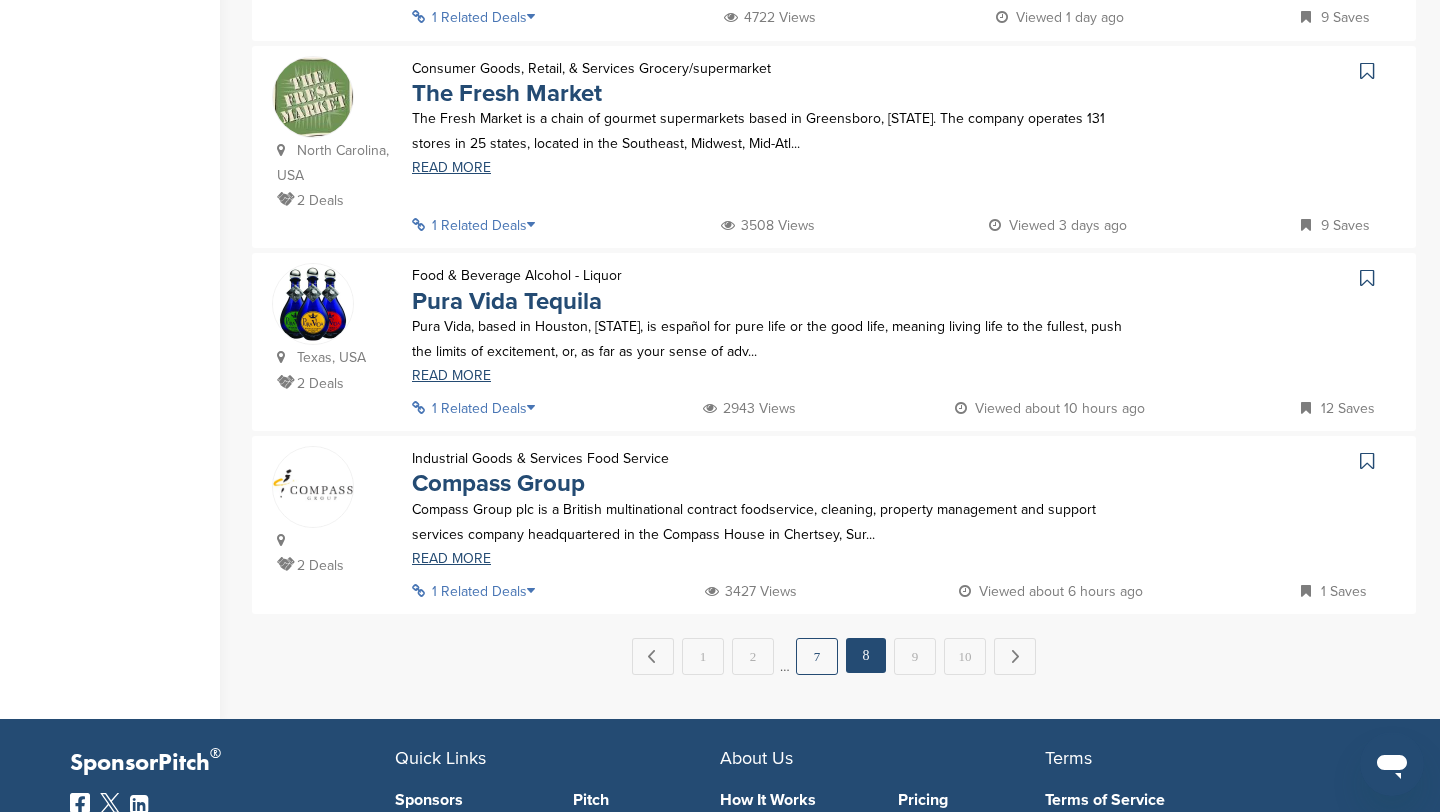 click on "7" at bounding box center (817, 656) 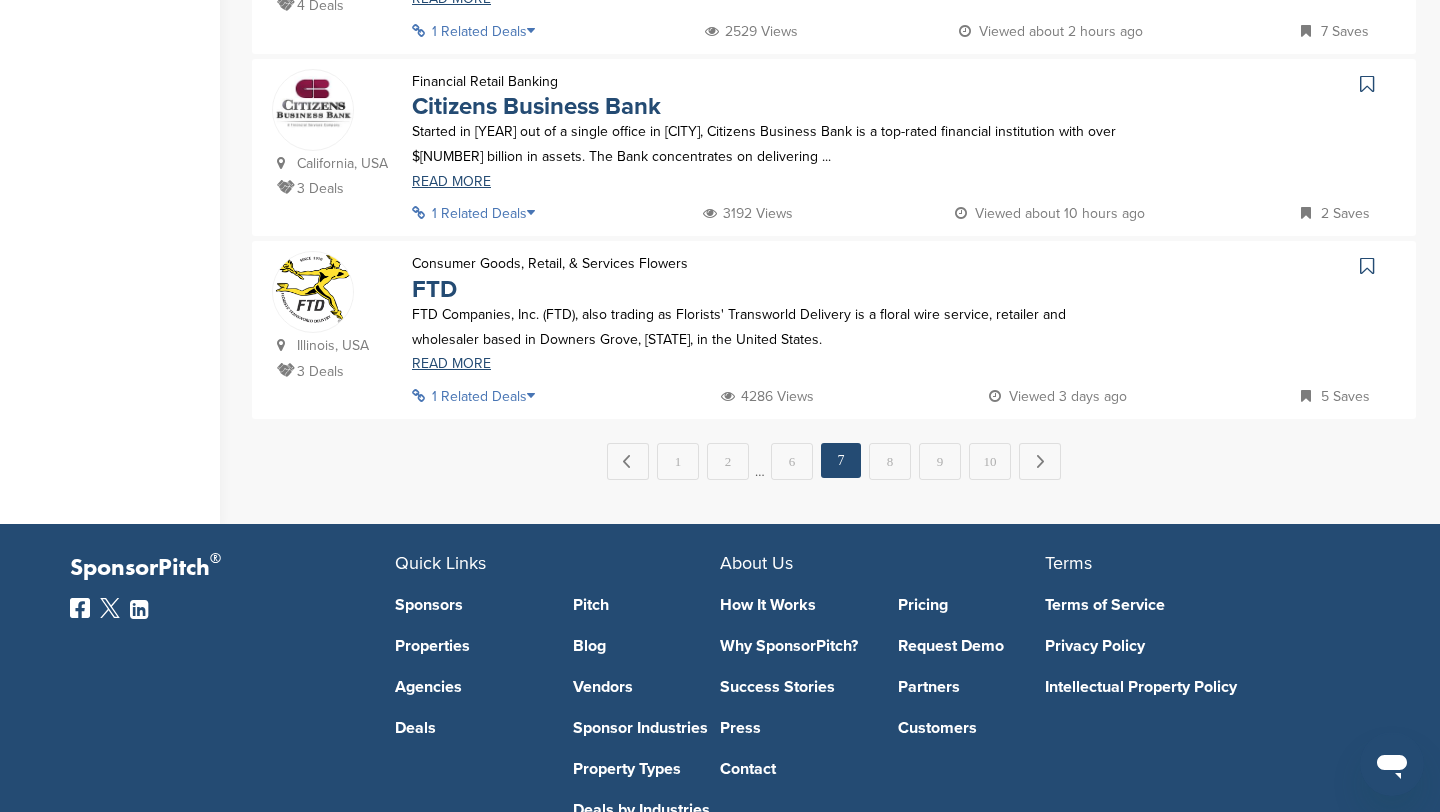 scroll, scrollTop: 1862, scrollLeft: 0, axis: vertical 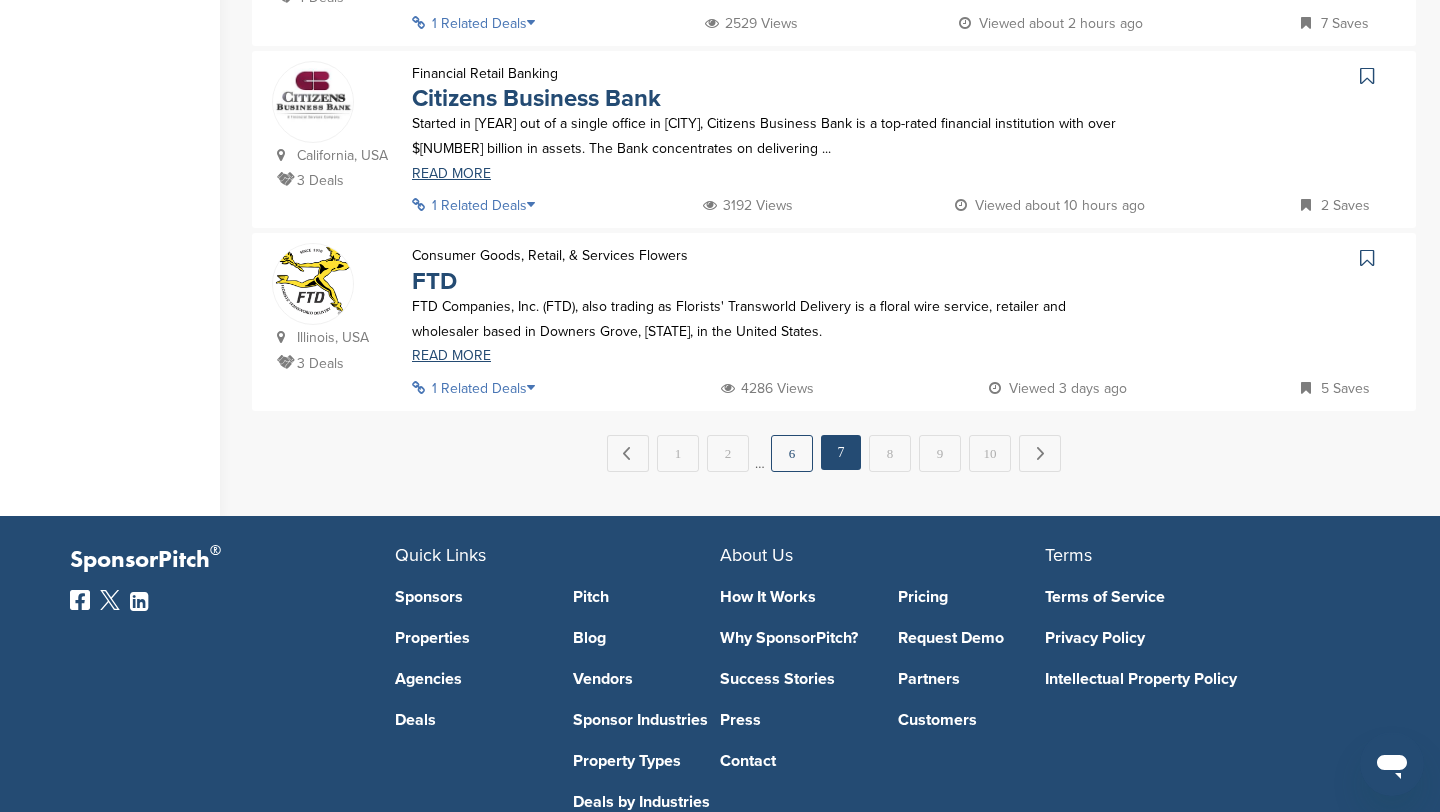click on "6" at bounding box center (792, 453) 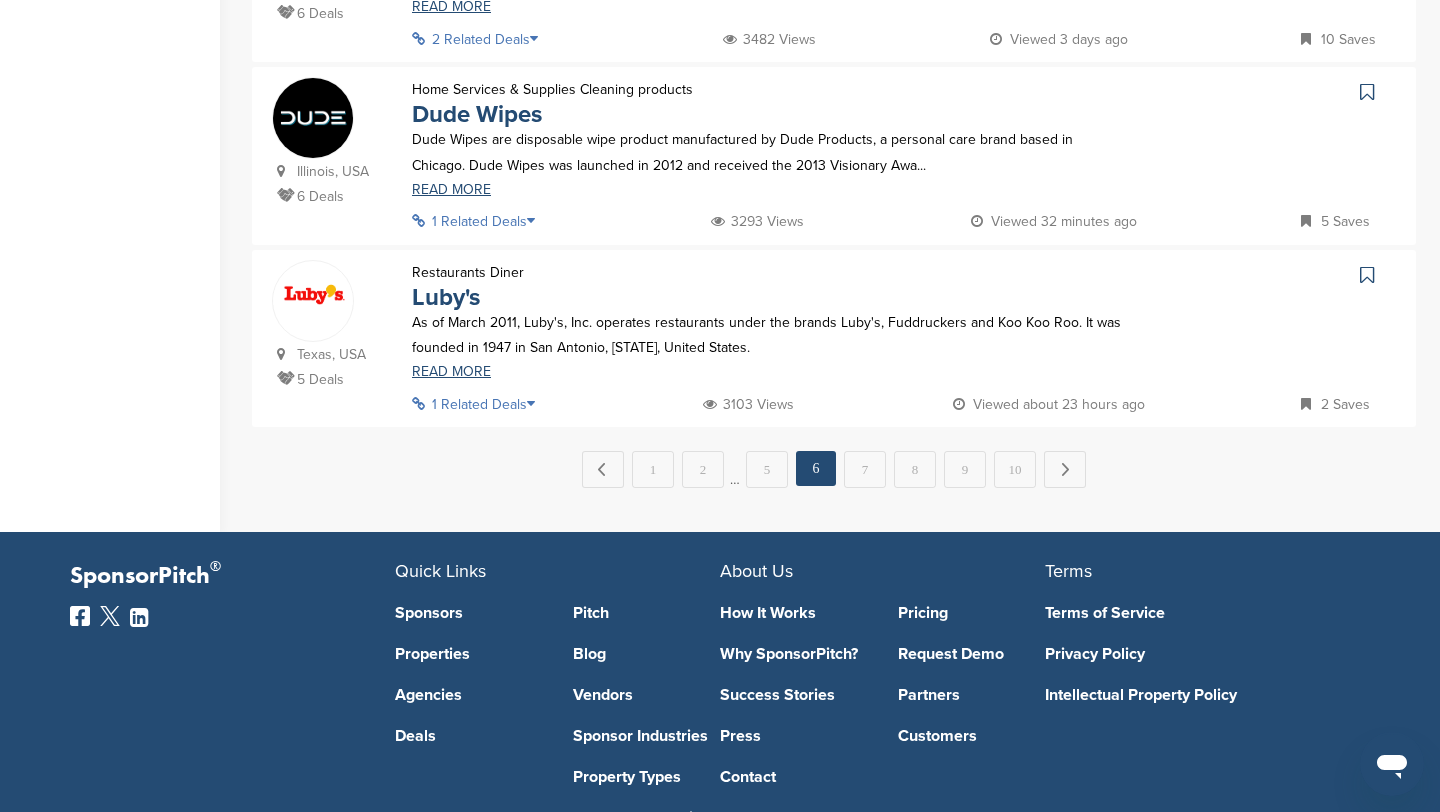 scroll, scrollTop: 1911, scrollLeft: 0, axis: vertical 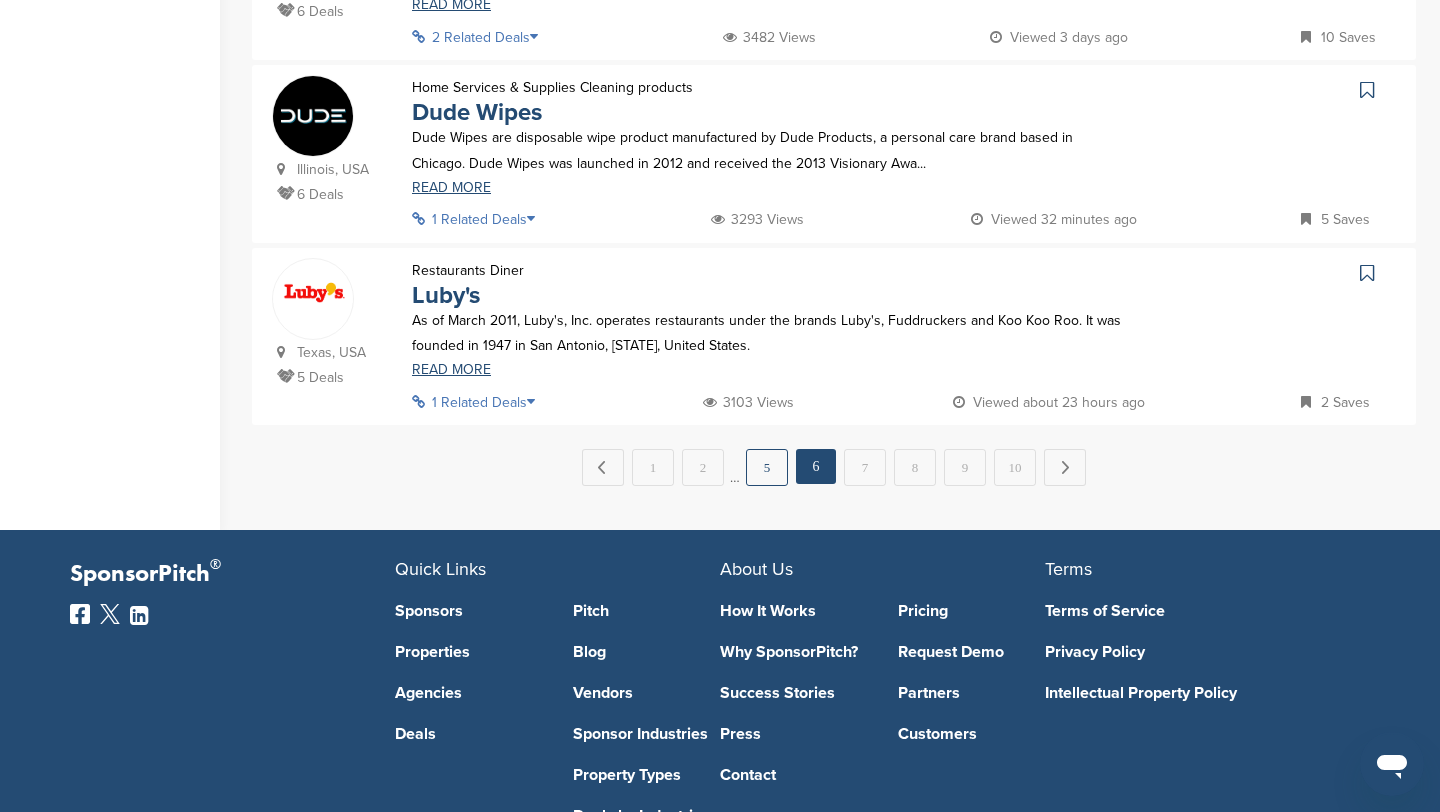 click on "5" at bounding box center (767, 467) 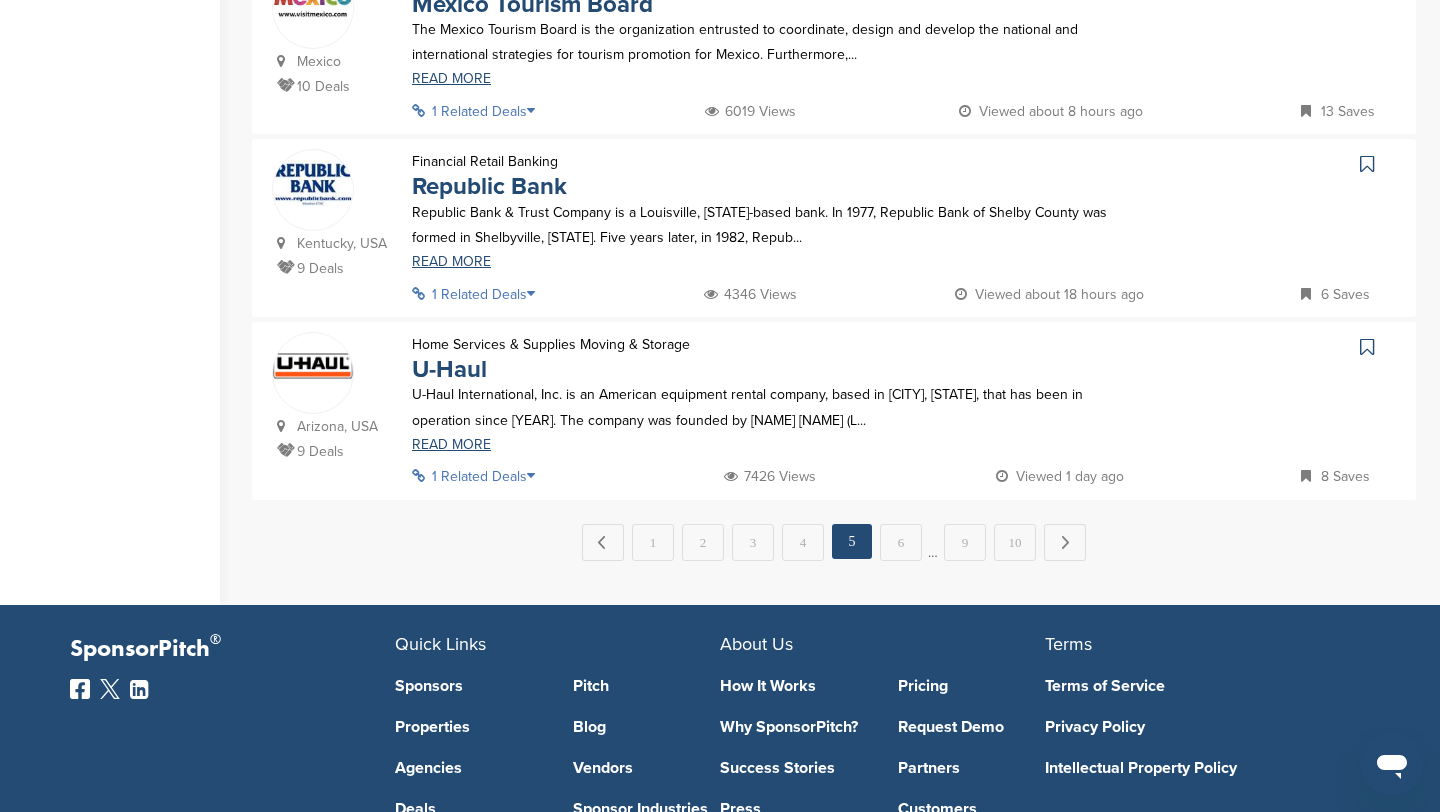 scroll, scrollTop: 1832, scrollLeft: 0, axis: vertical 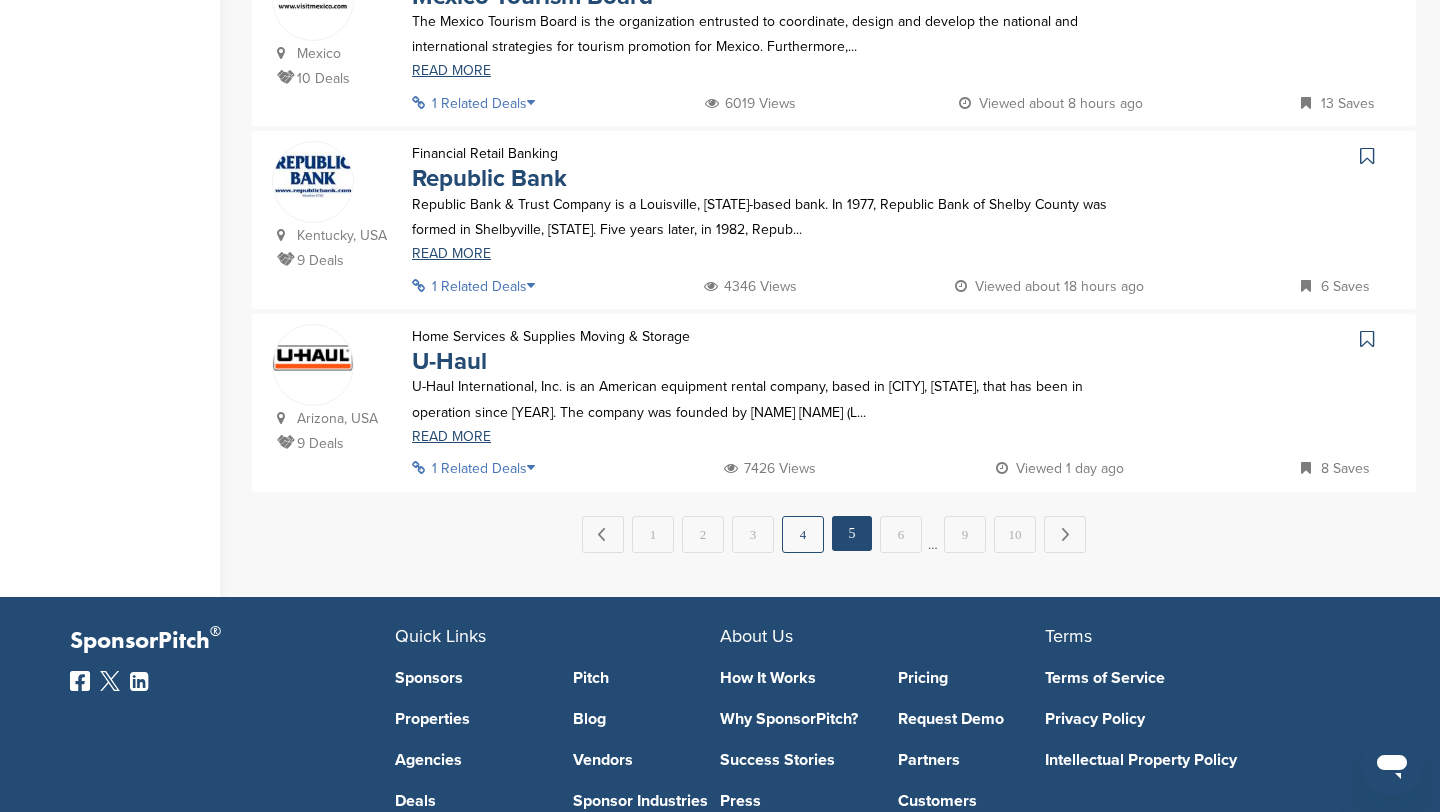 click on "4" at bounding box center (803, 534) 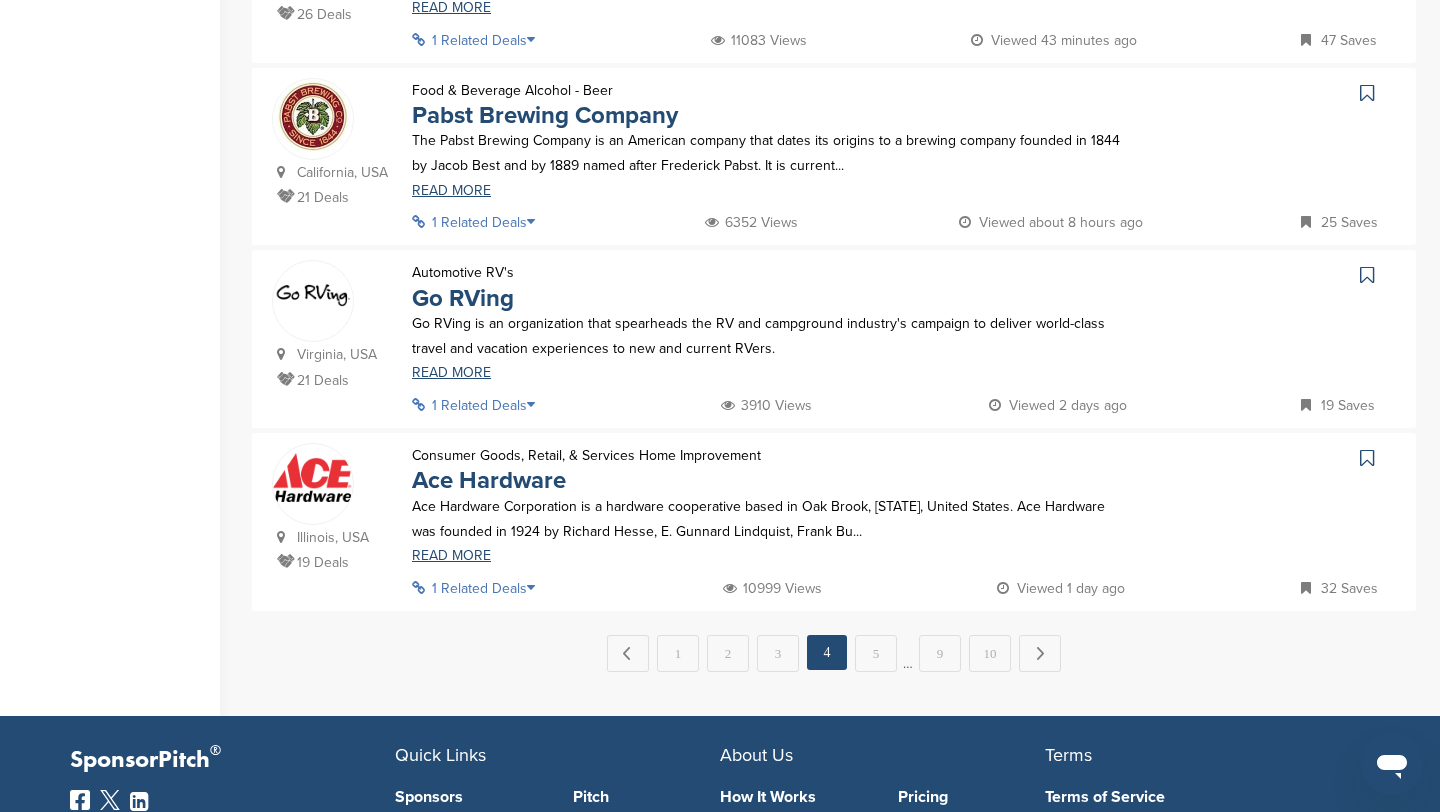 scroll, scrollTop: 1739, scrollLeft: 0, axis: vertical 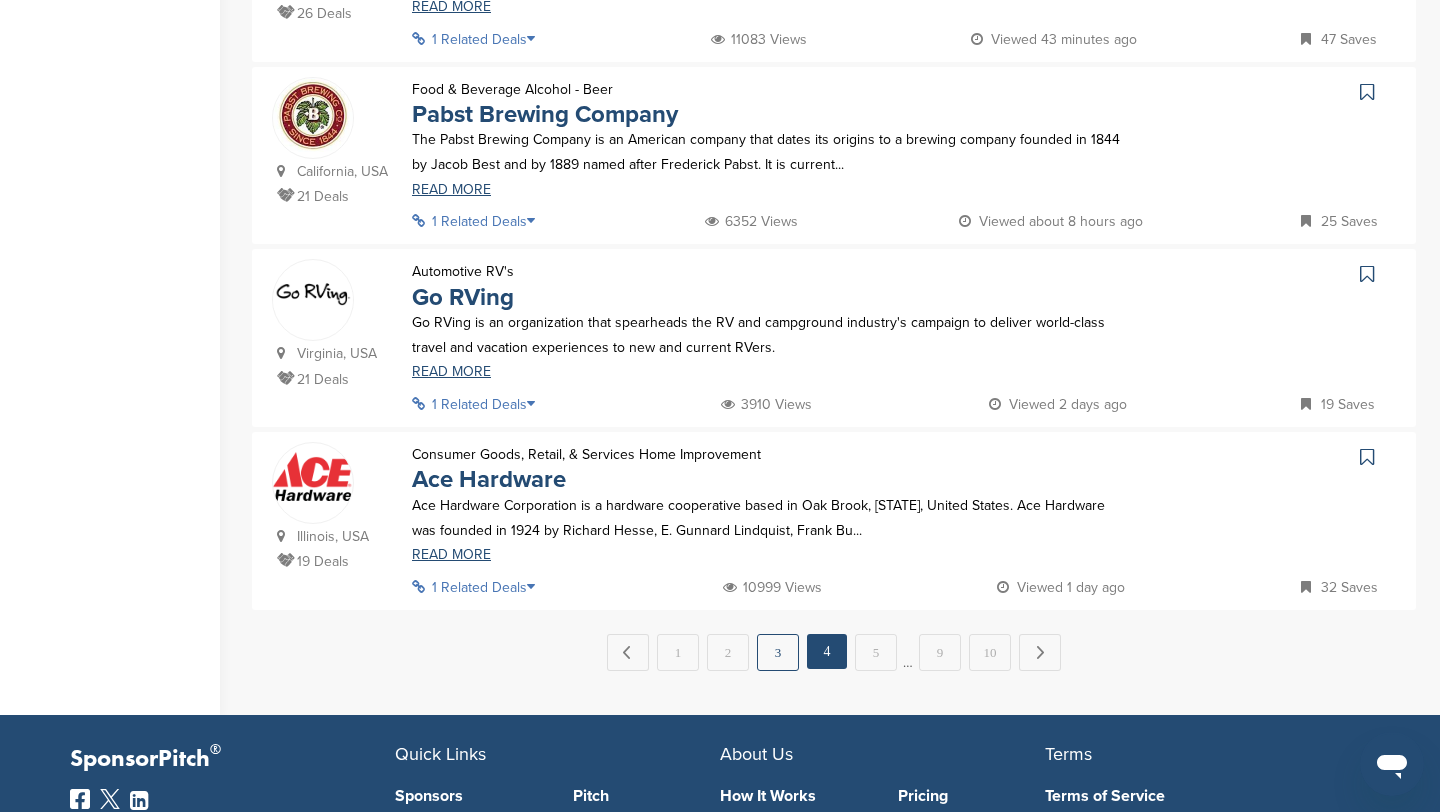click on "3" at bounding box center (778, 652) 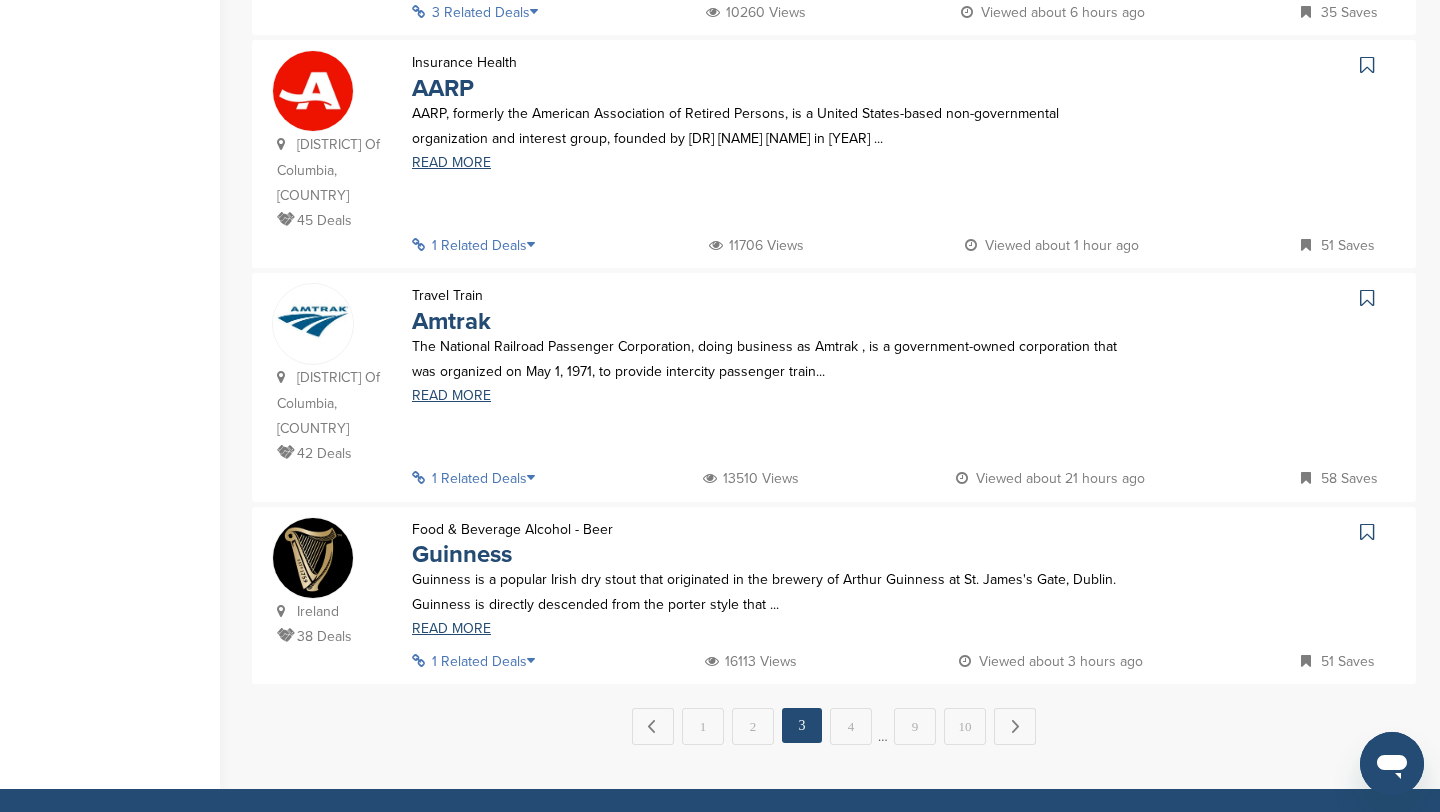 scroll, scrollTop: 1718, scrollLeft: 0, axis: vertical 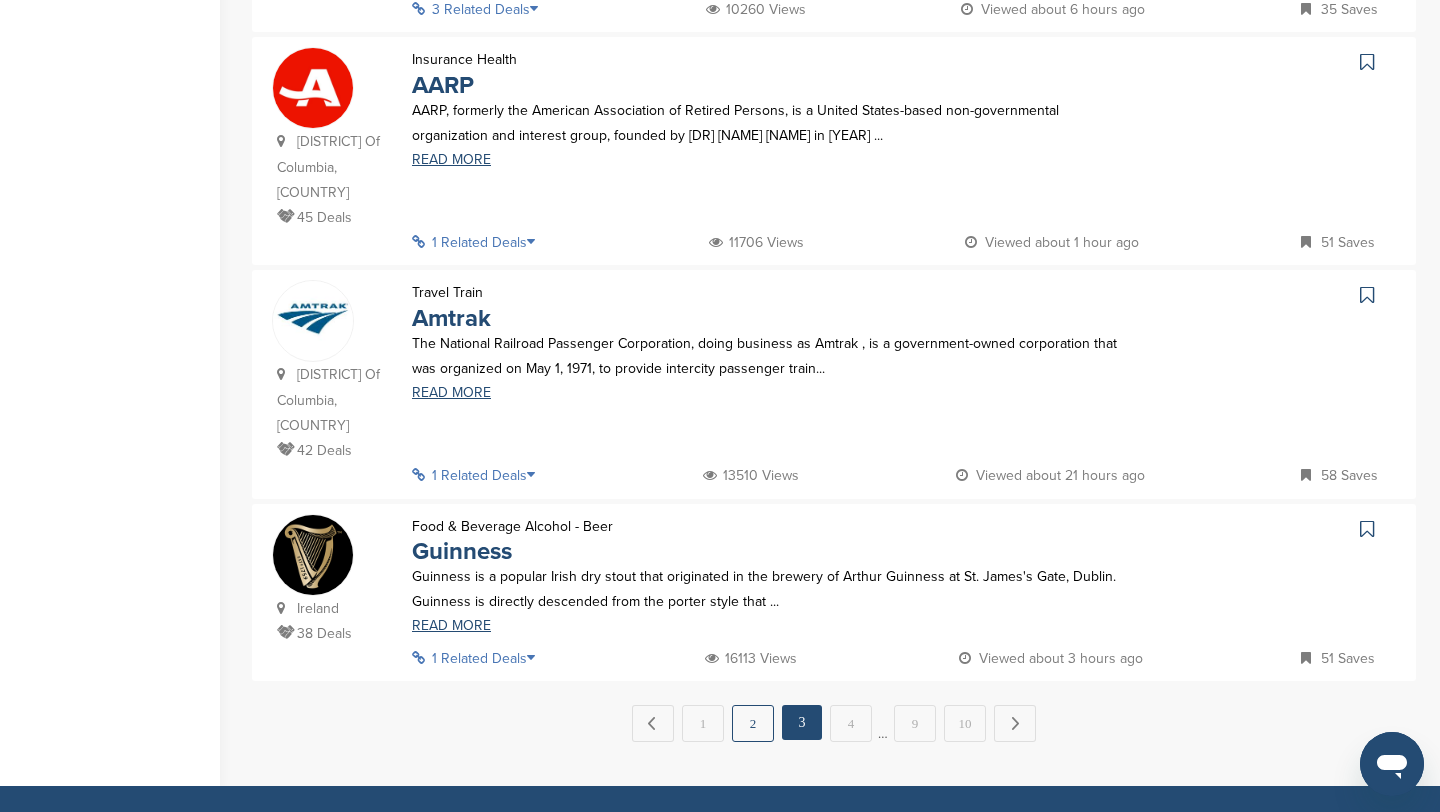 click on "2" at bounding box center (753, 723) 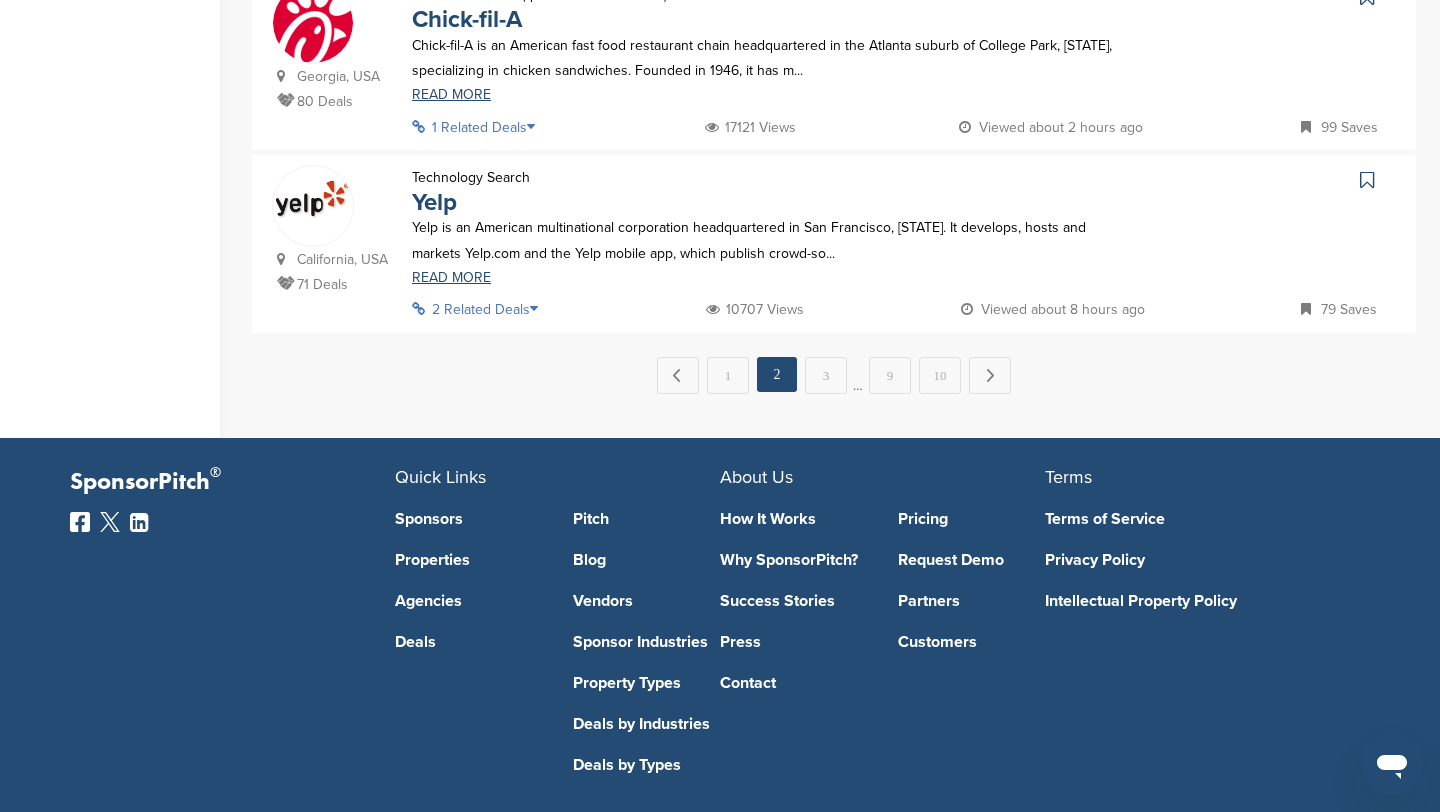 scroll, scrollTop: 2002, scrollLeft: 0, axis: vertical 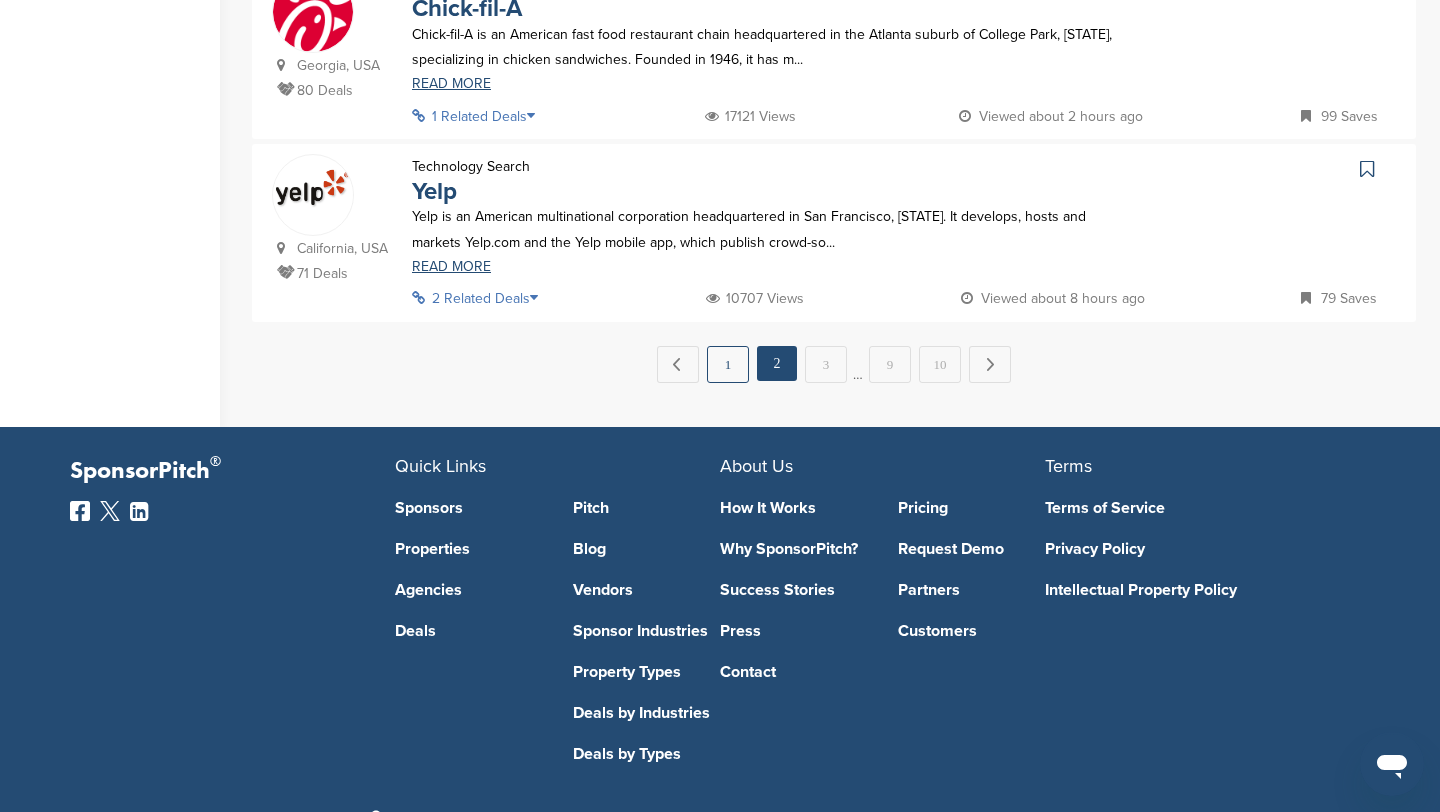 click on "1" at bounding box center [728, 364] 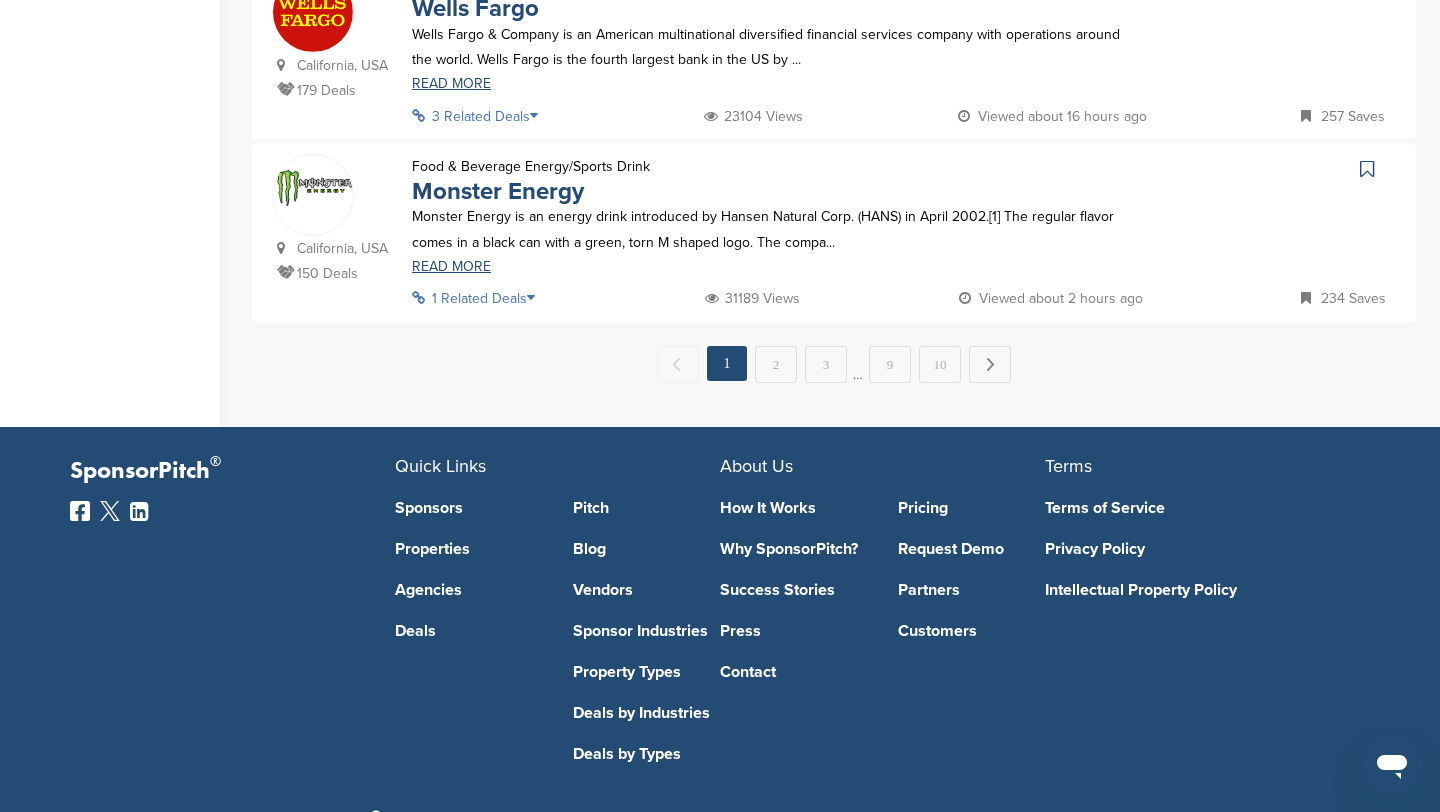 scroll, scrollTop: 0, scrollLeft: 0, axis: both 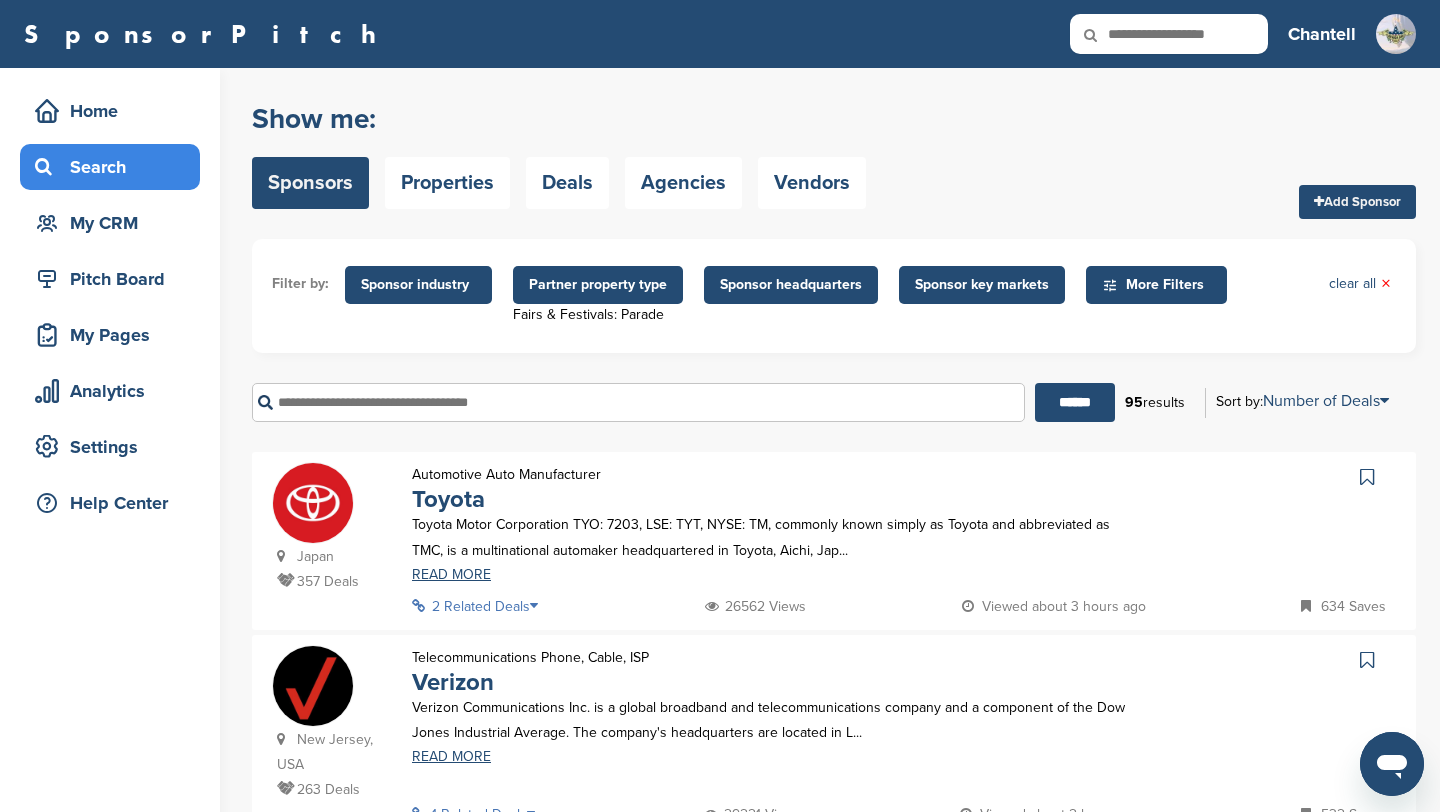 click on "Automotive Auto Manufacturer
Toyota
Toyota Motor Corporation  TYO: 7203, LSE: TYT, NYSE: TM, commonly known simply as Toyota and abbreviated as TMC, is a multinational automaker headquartered in Toyota, Aichi, Jap...
READ MORE" at bounding box center (768, 528) 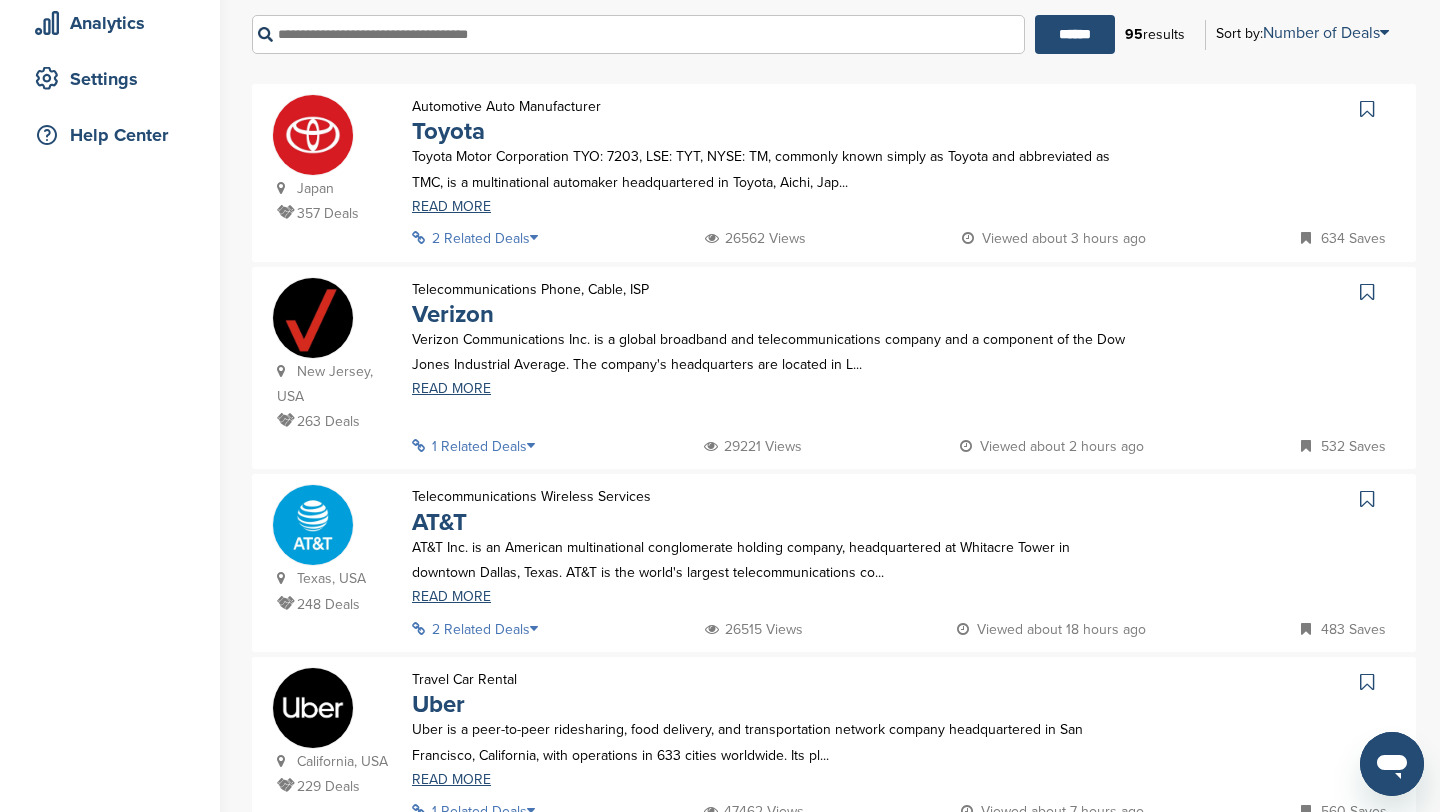 scroll, scrollTop: 0, scrollLeft: 0, axis: both 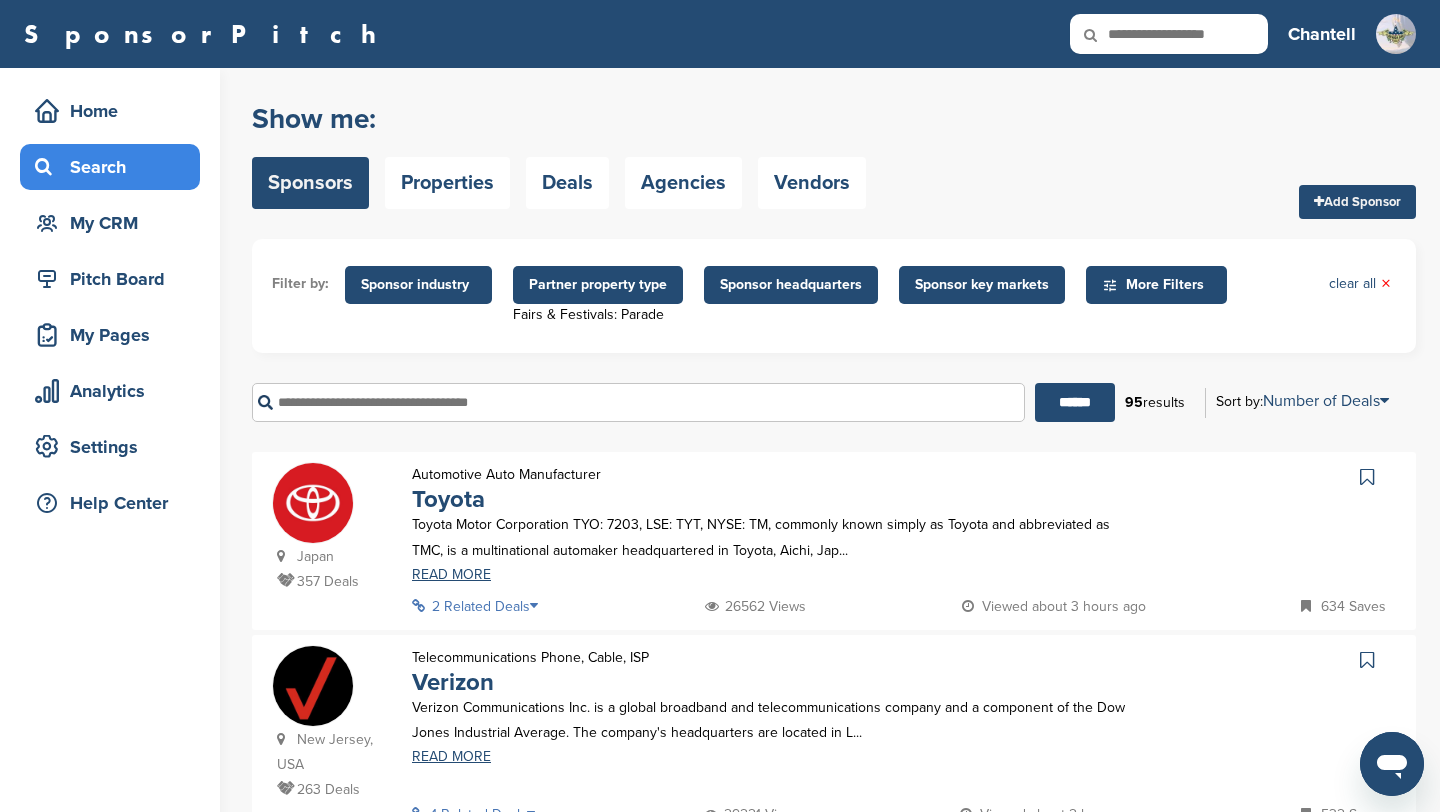 click on "2 Related Deals" at bounding box center [481, 606] 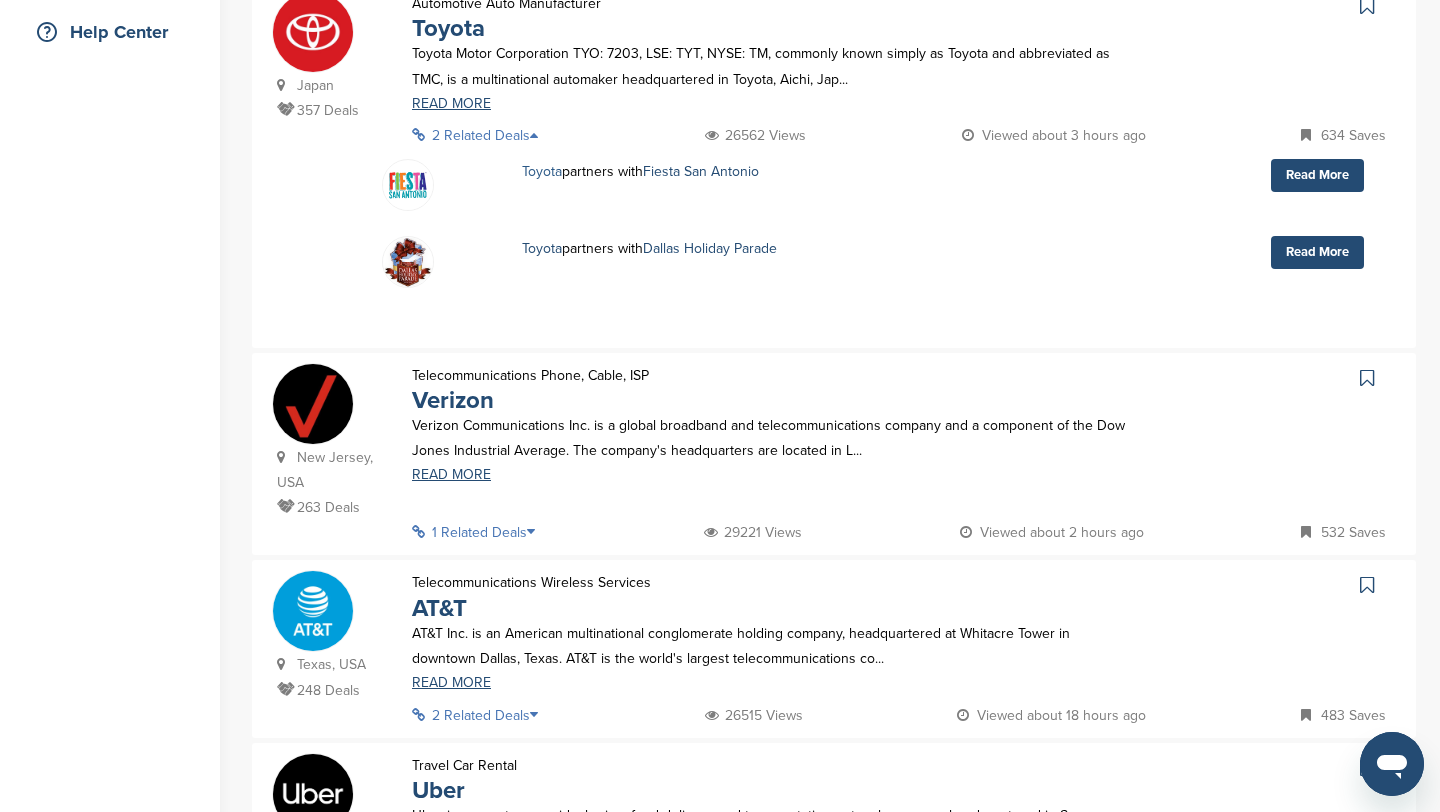 scroll, scrollTop: 479, scrollLeft: 0, axis: vertical 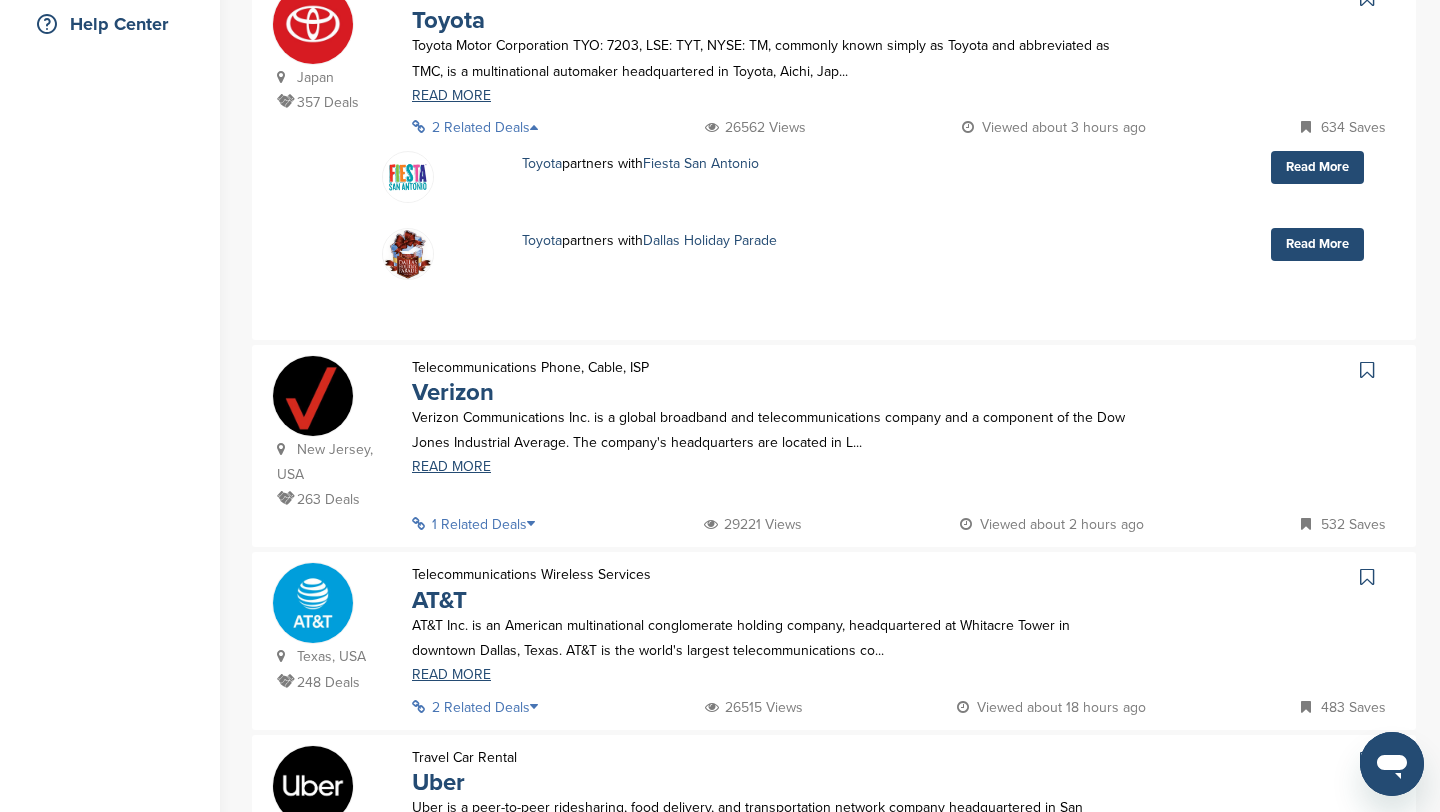 click on "1 Related Deals" at bounding box center (479, 524) 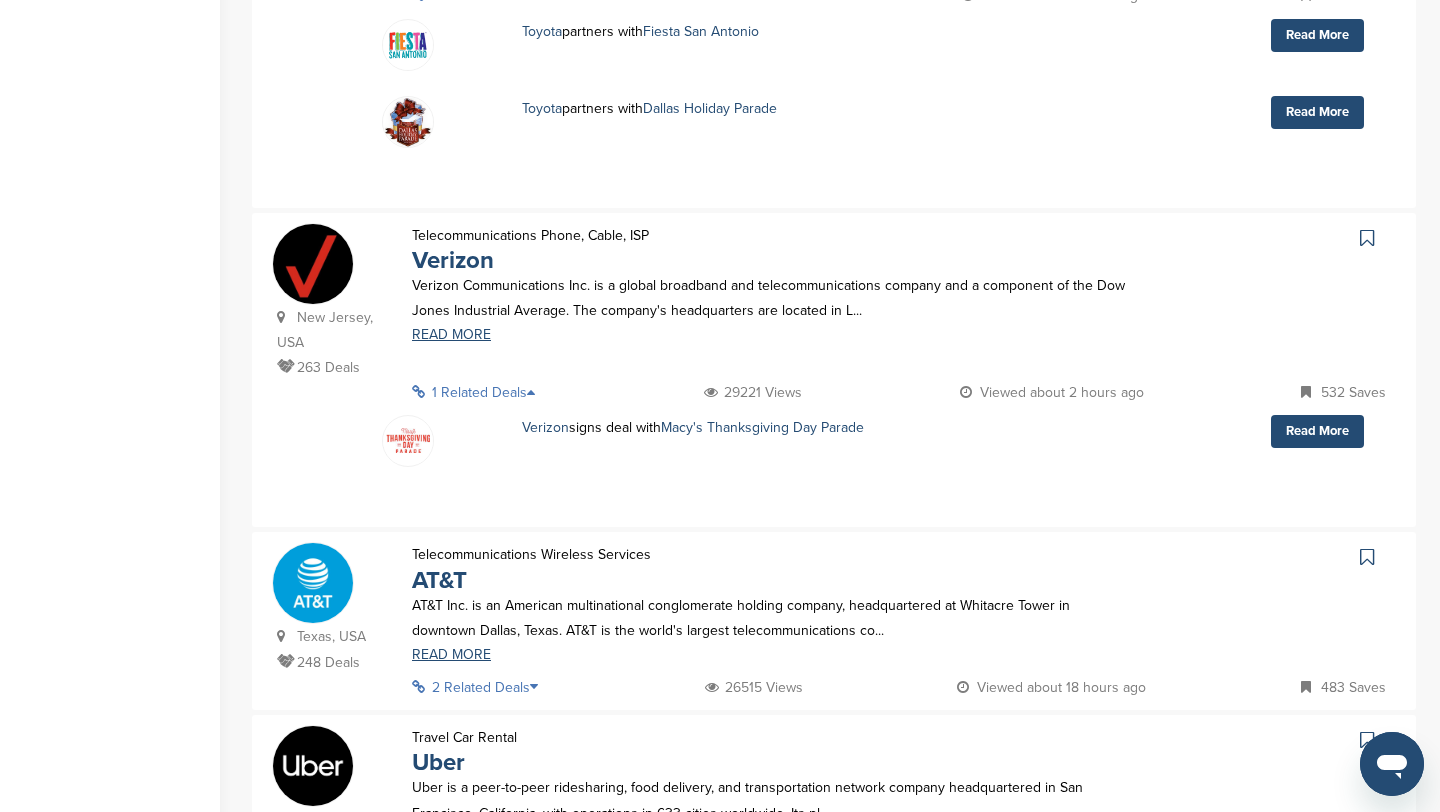 scroll, scrollTop: 612, scrollLeft: 0, axis: vertical 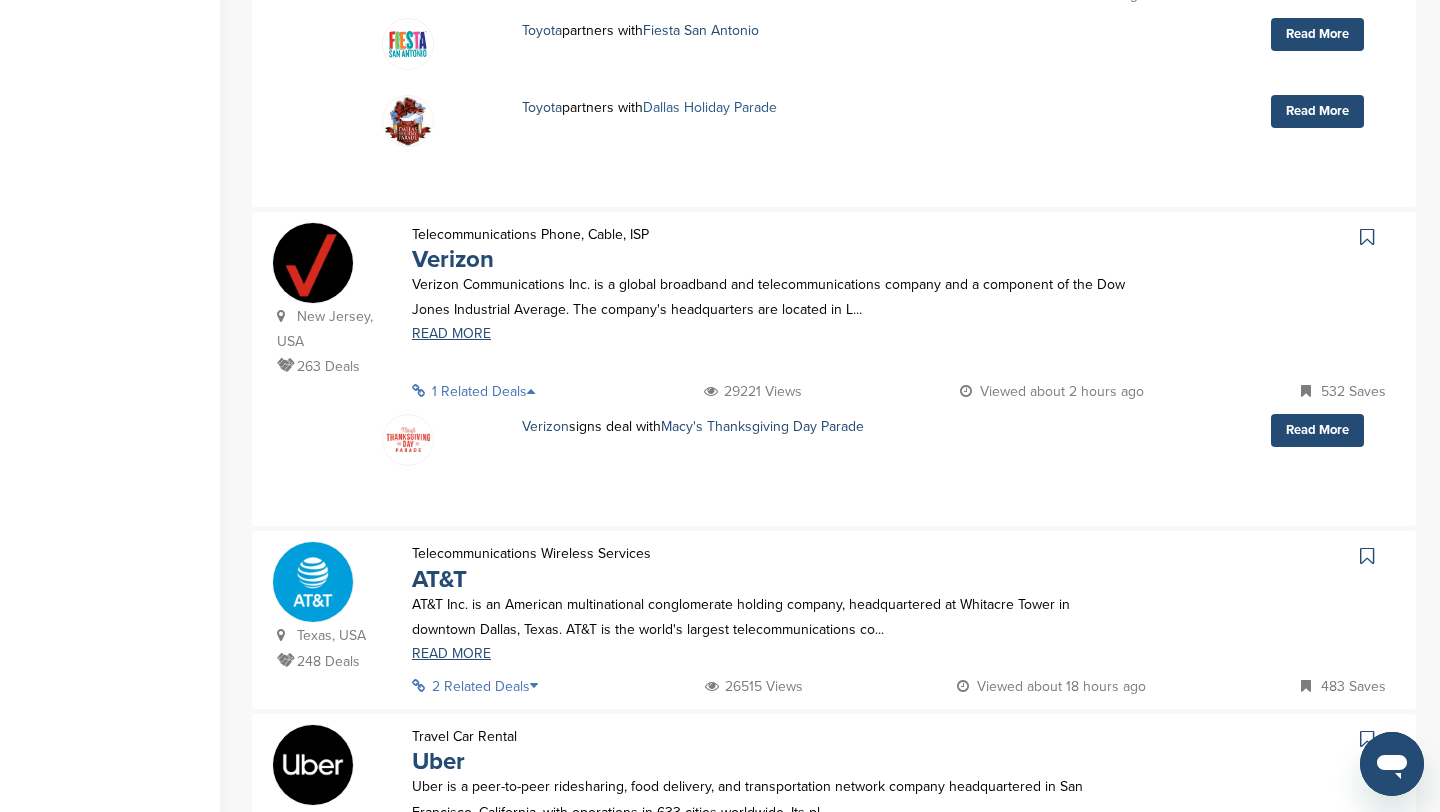 click on "Dallas Holiday Parade" at bounding box center [710, 107] 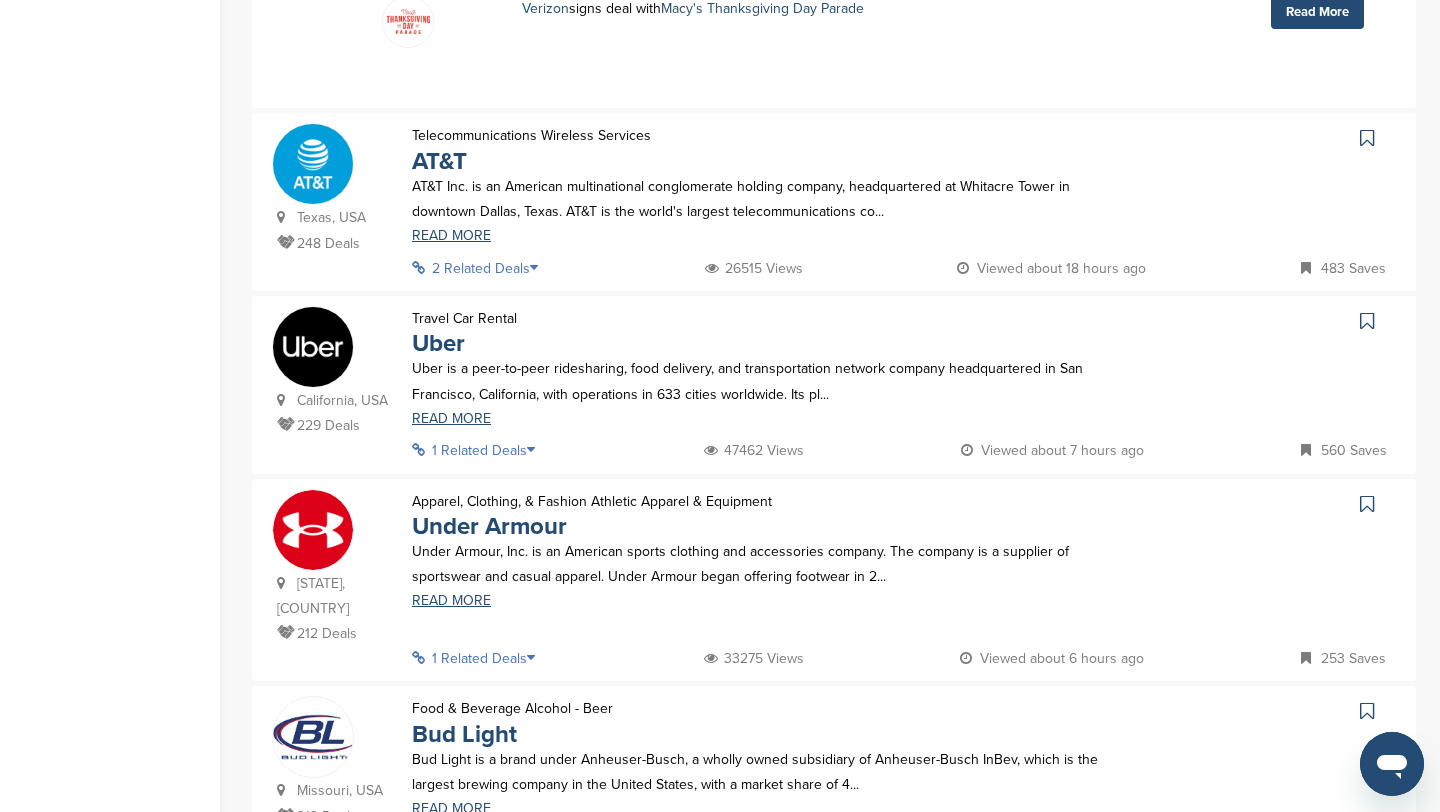 scroll, scrollTop: 1035, scrollLeft: 0, axis: vertical 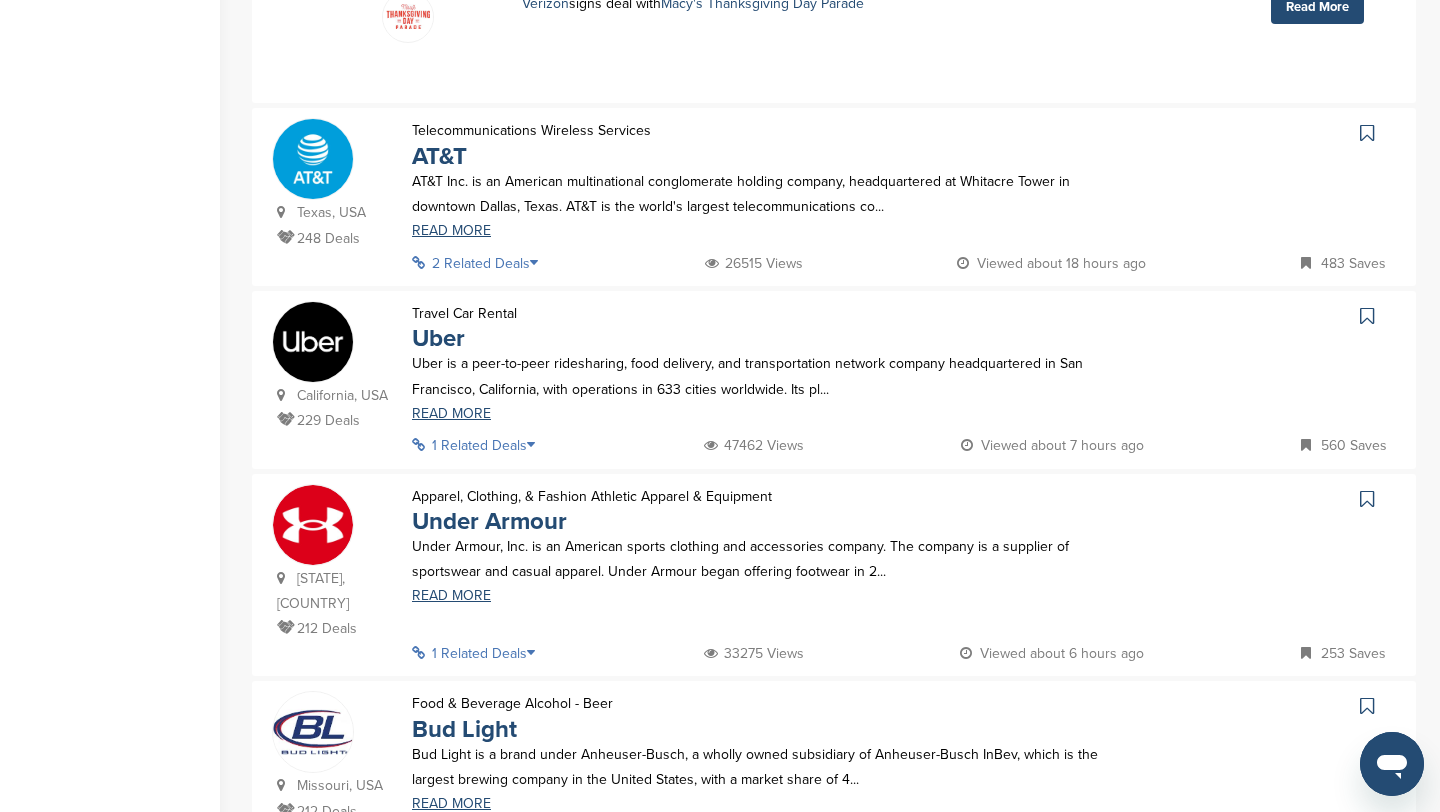click on "2 Related Deals" at bounding box center [481, 263] 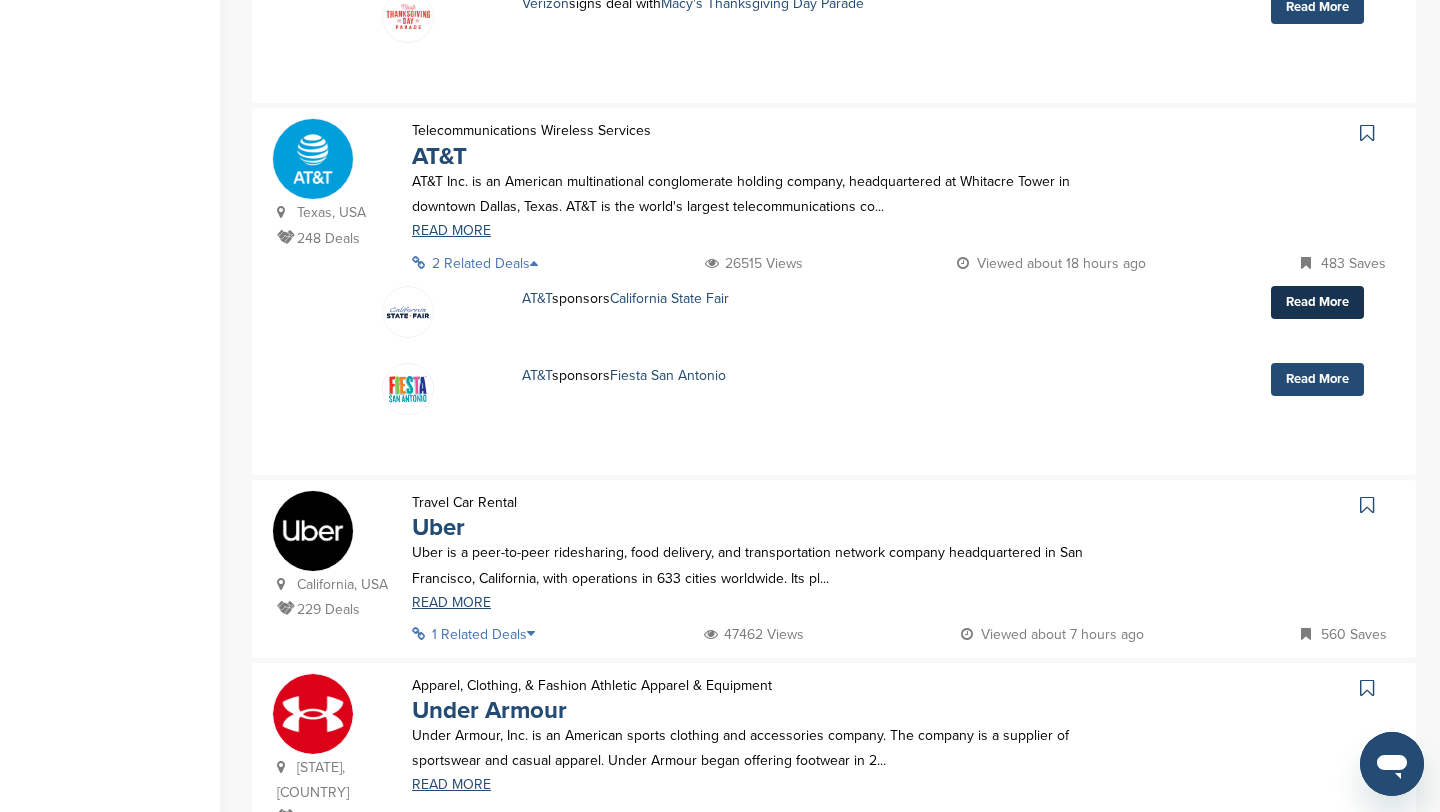 click on "Read More" at bounding box center [1317, 302] 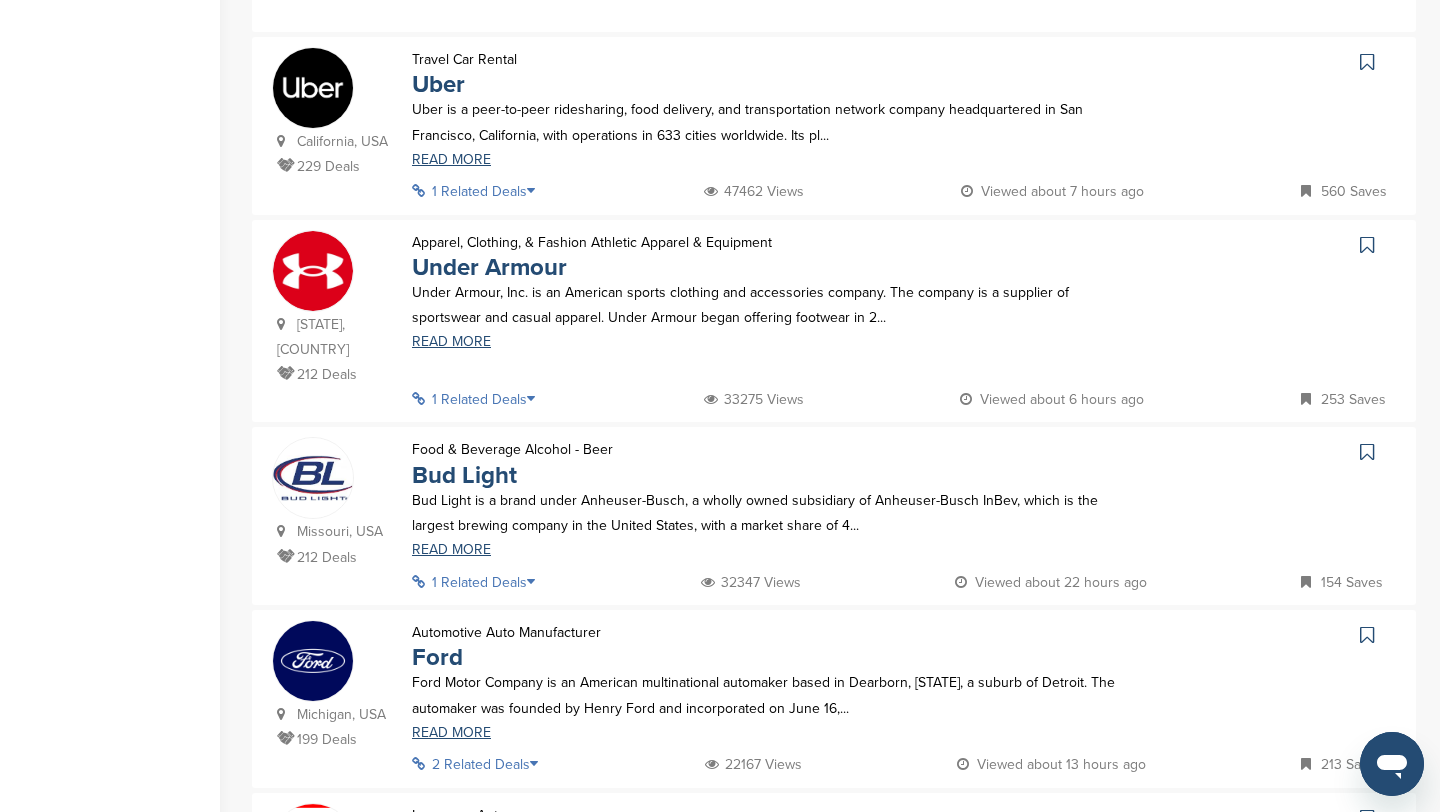 scroll, scrollTop: 1484, scrollLeft: 0, axis: vertical 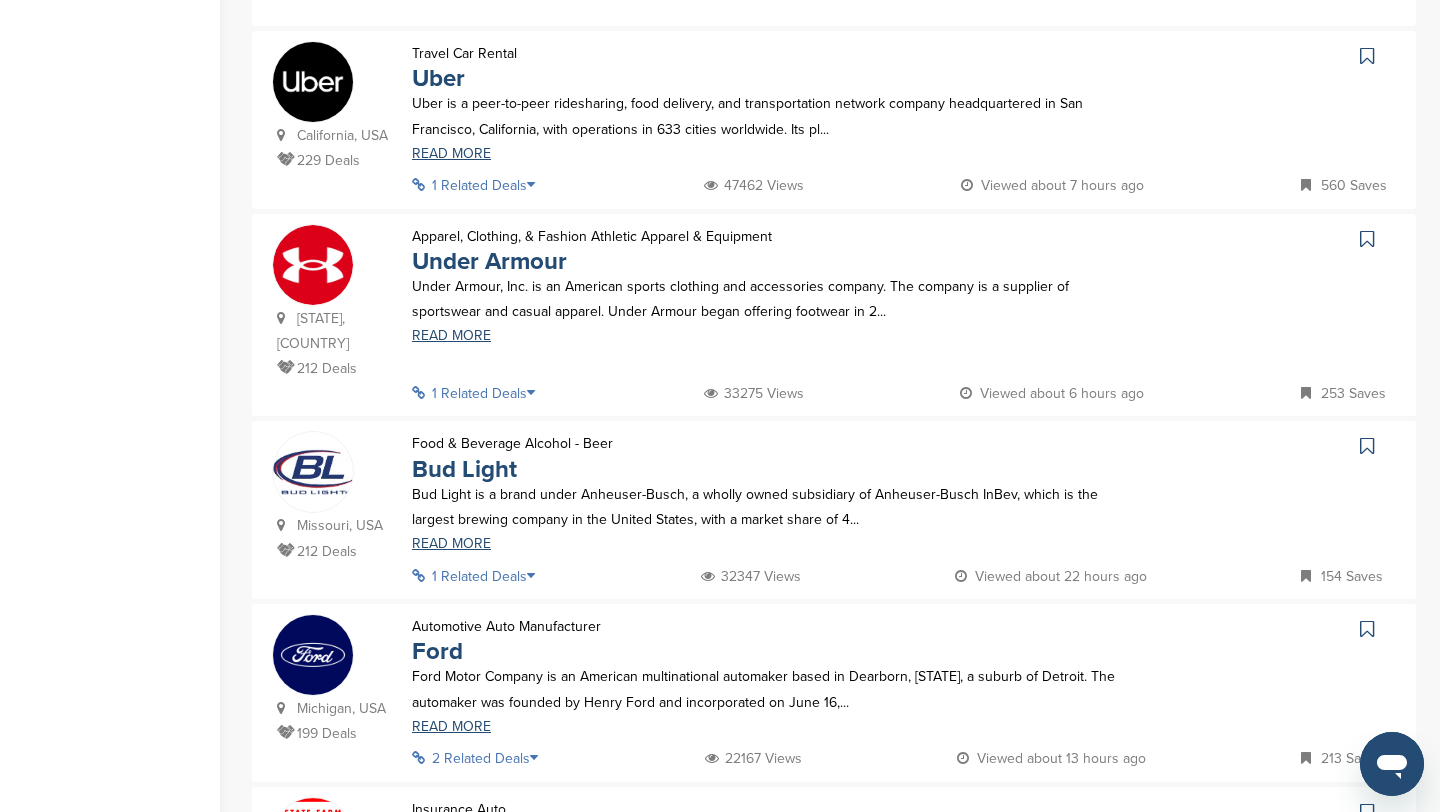 click on "1 Related Deals" at bounding box center [479, 185] 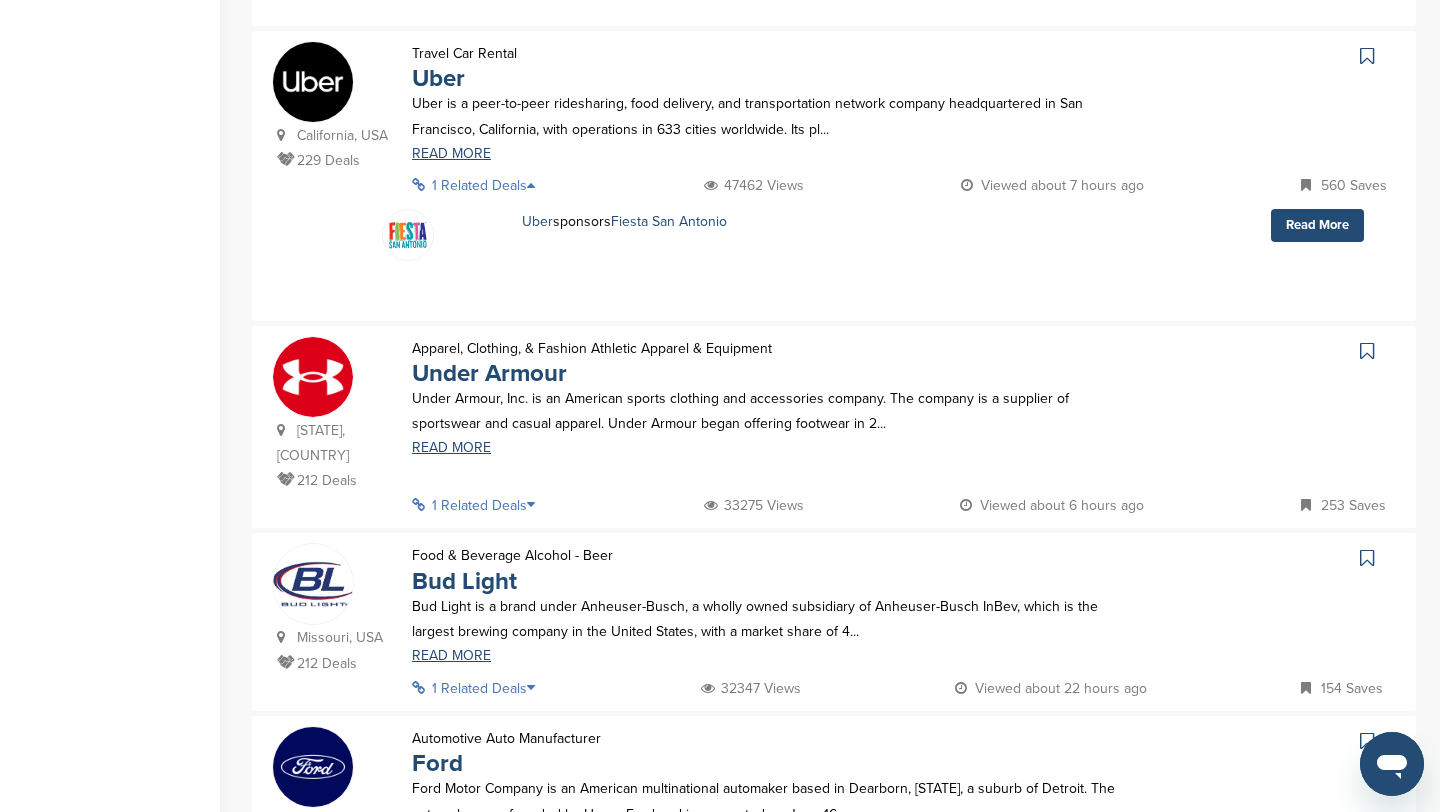 click on "1 Related Deals" at bounding box center [479, 505] 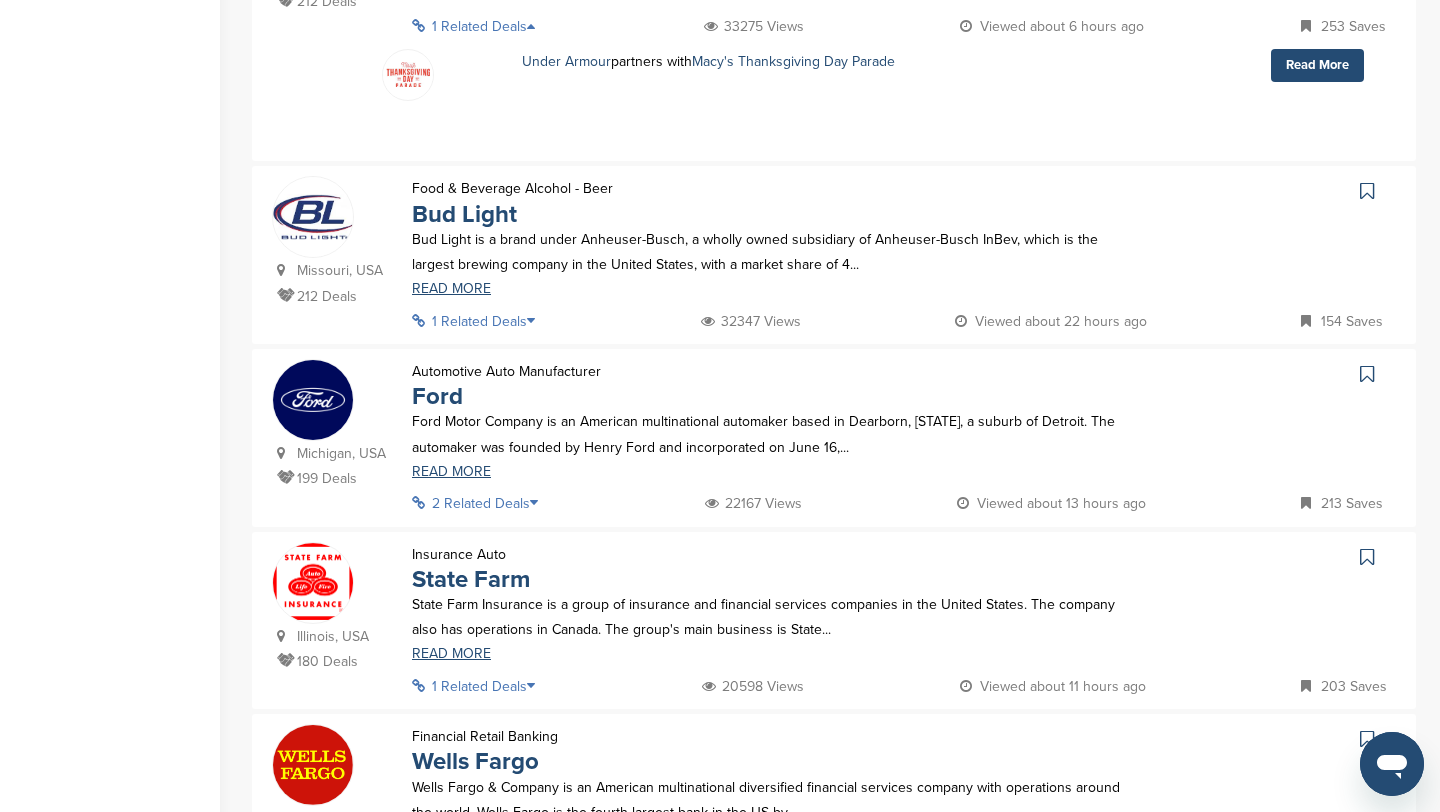 scroll, scrollTop: 1966, scrollLeft: 0, axis: vertical 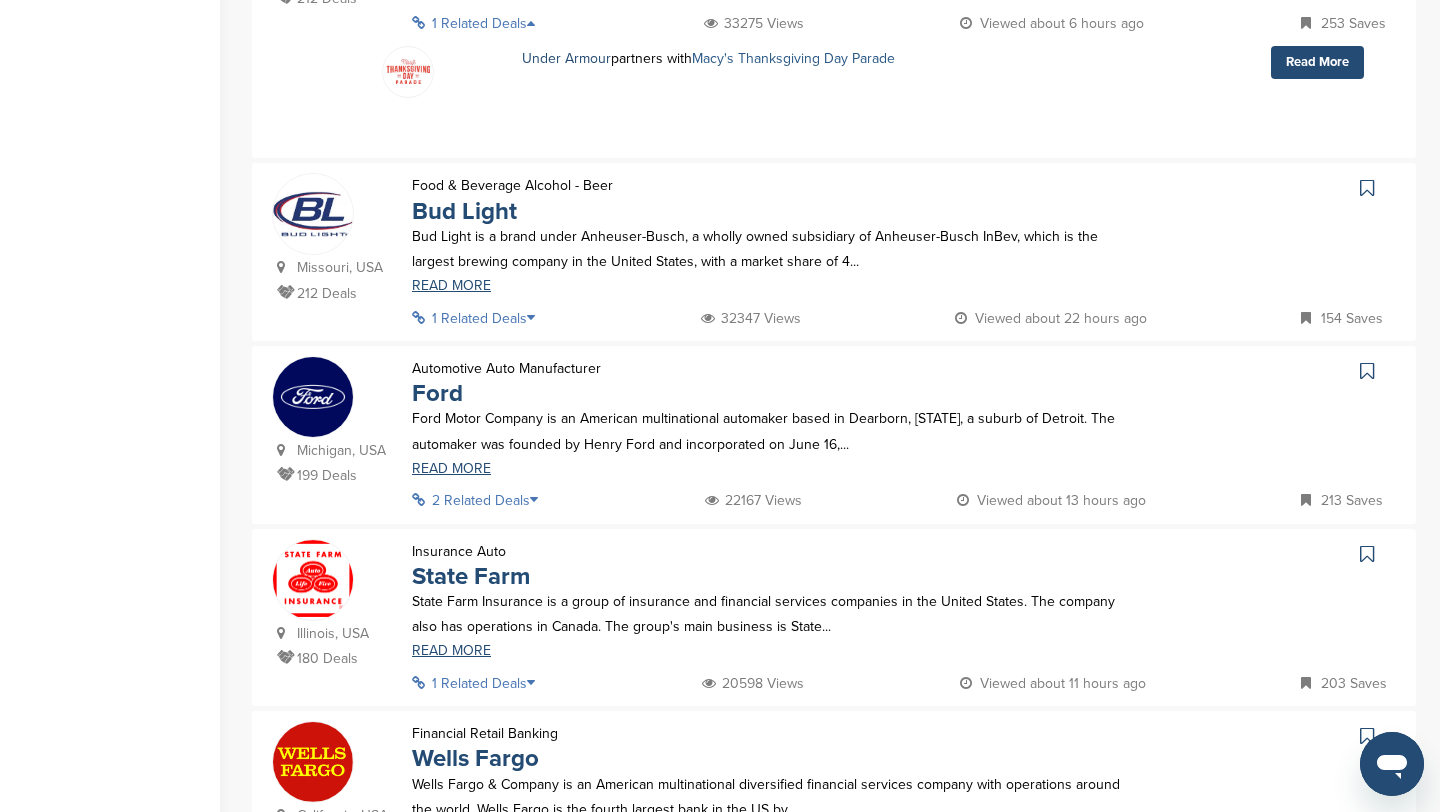 click on "Macy's Thanksgiving Day Parade" at bounding box center [793, 58] 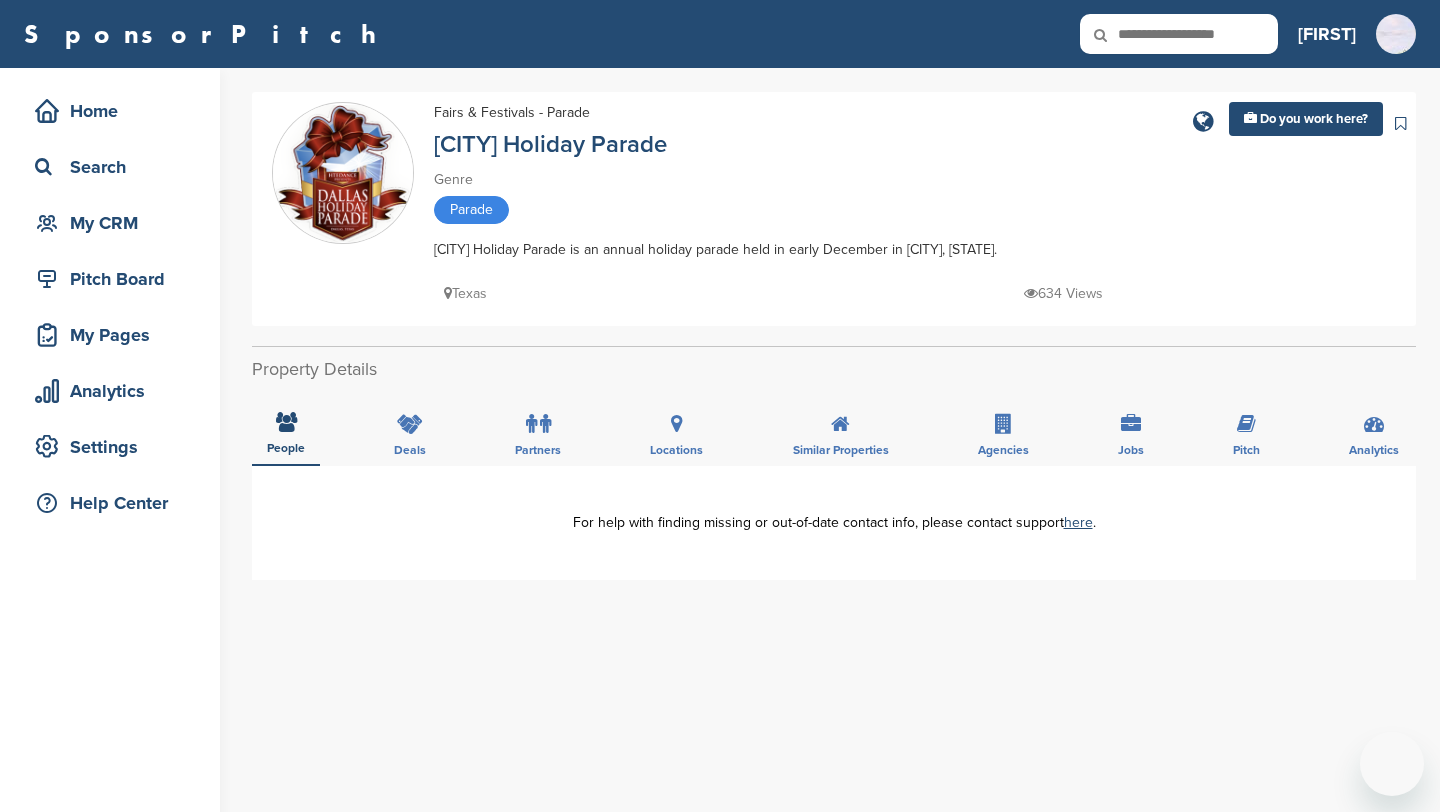 scroll, scrollTop: 0, scrollLeft: 0, axis: both 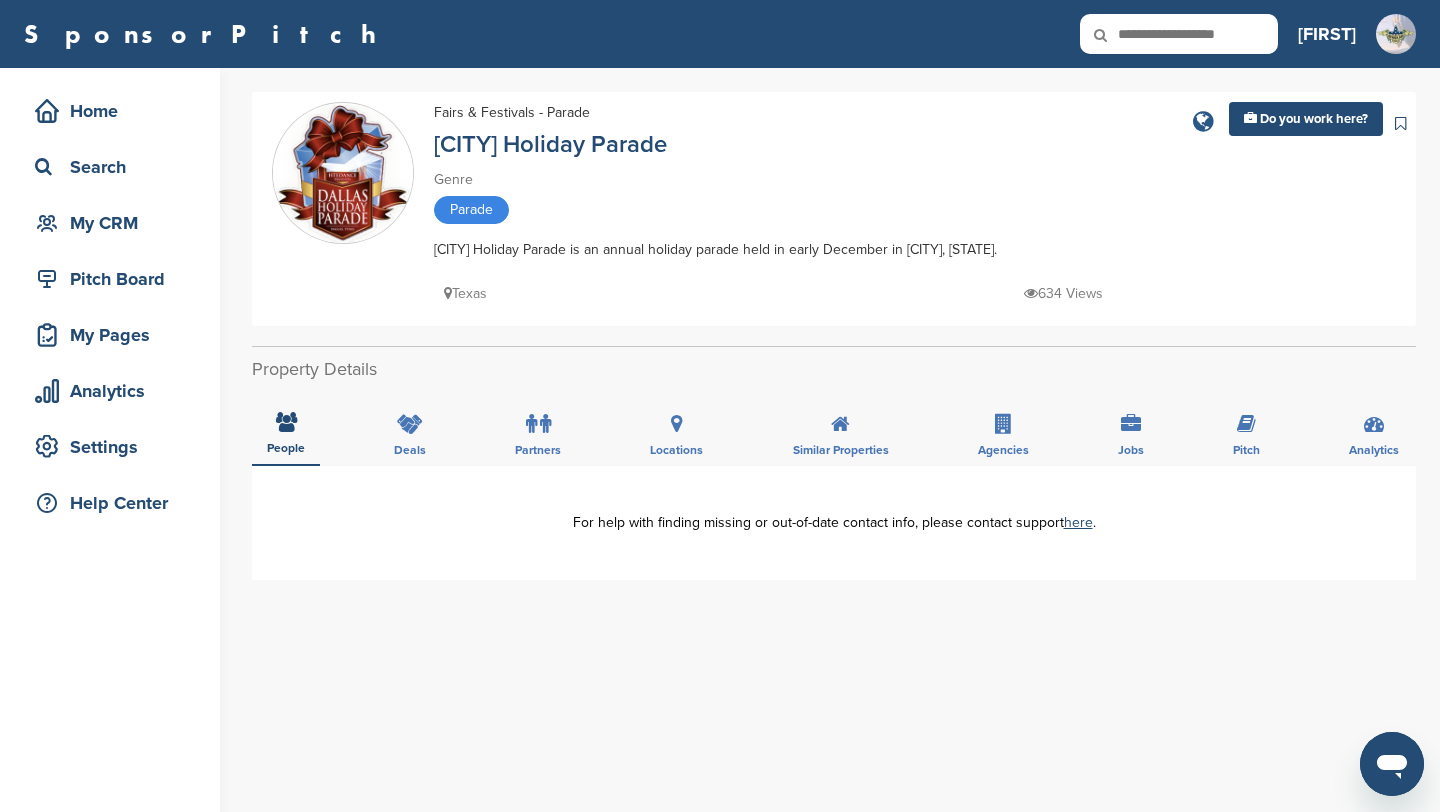 click at bounding box center (1203, 122) 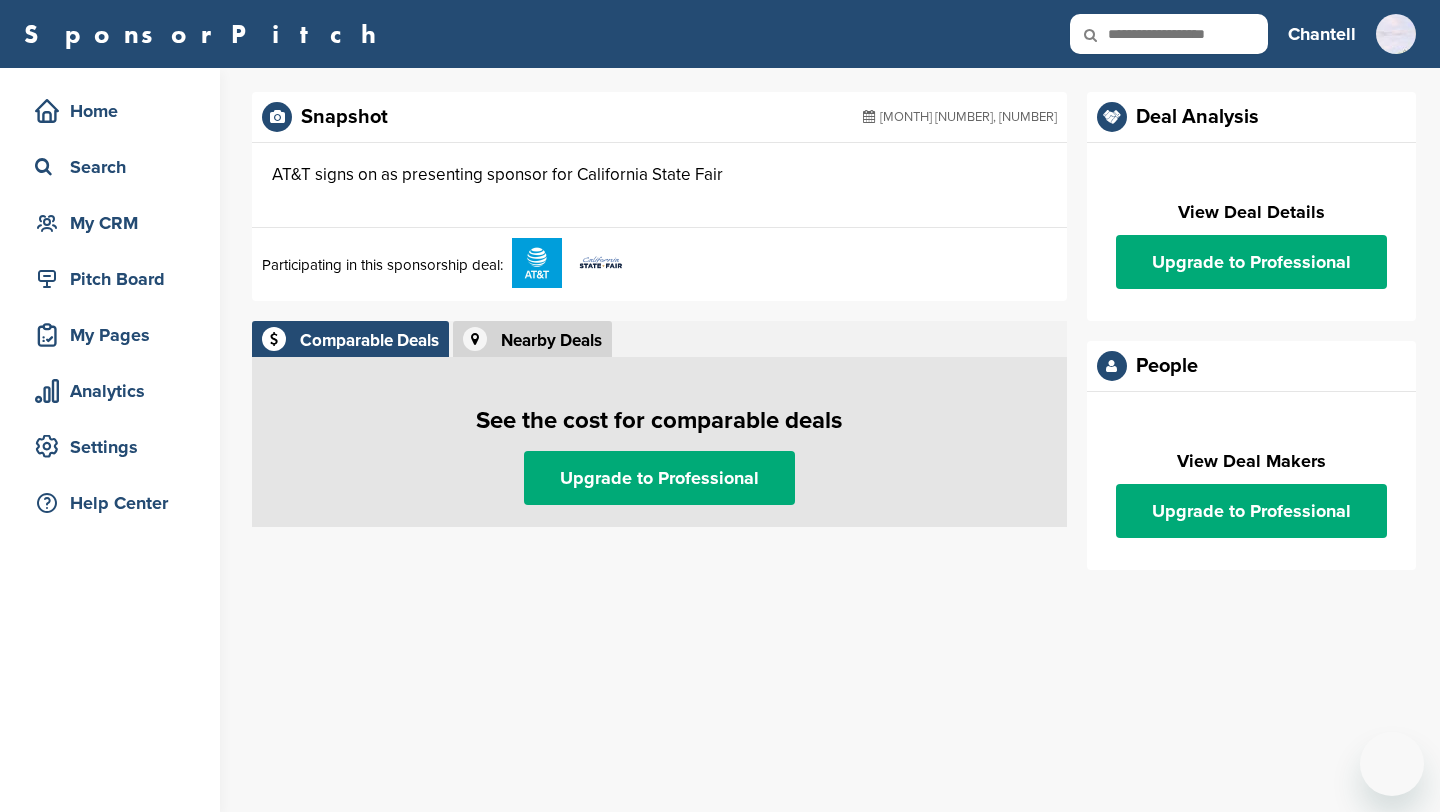 scroll, scrollTop: 0, scrollLeft: 0, axis: both 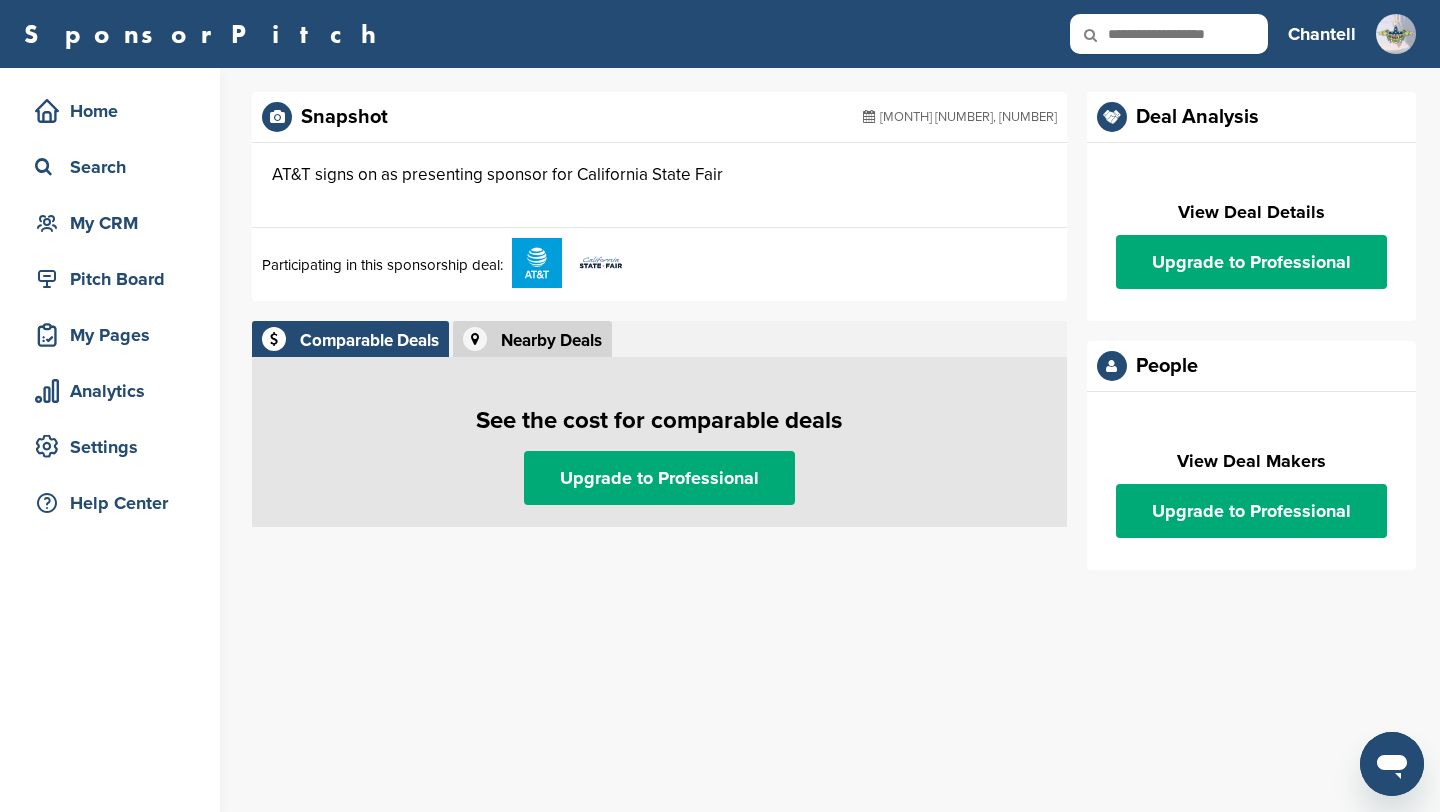 click at bounding box center (601, 263) 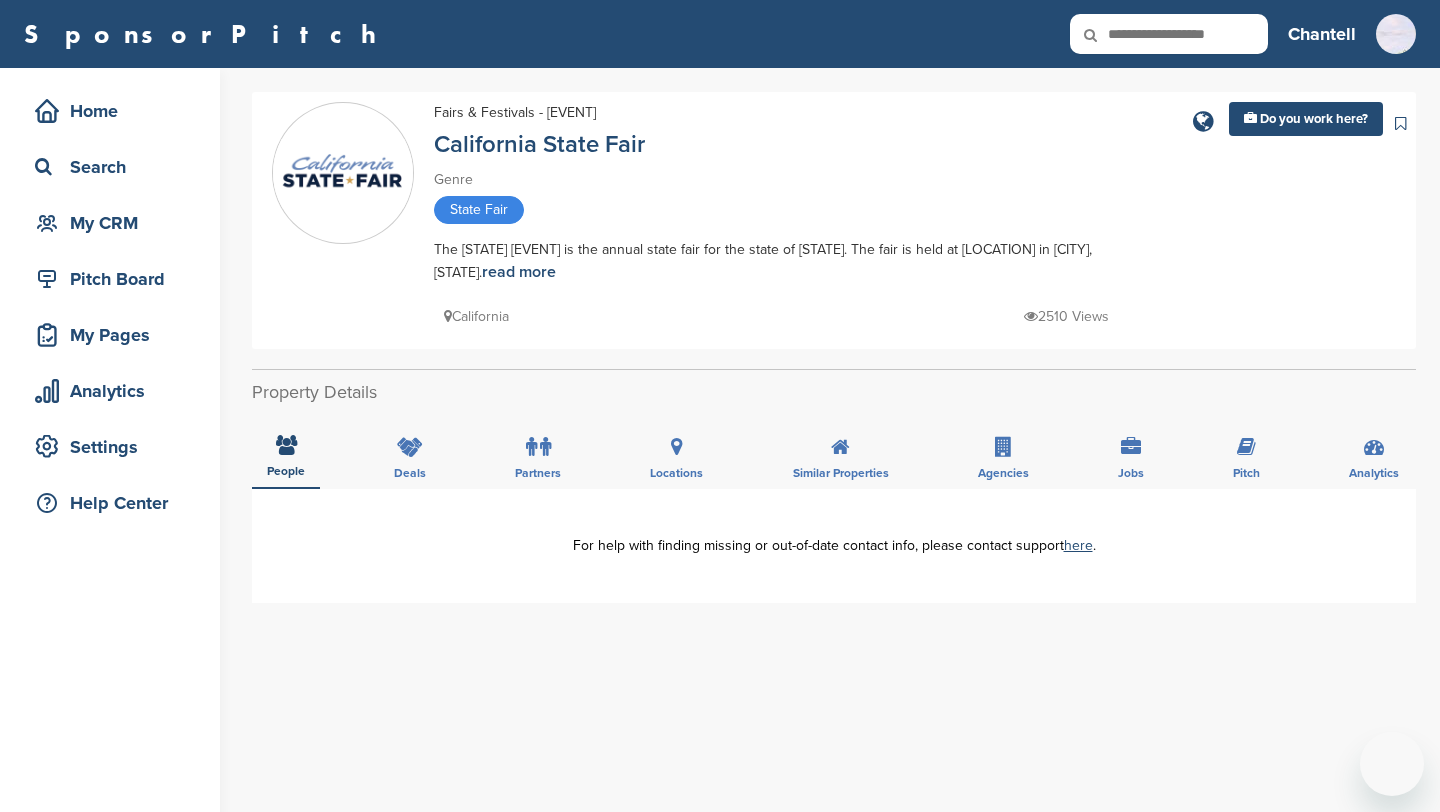 scroll, scrollTop: 0, scrollLeft: 0, axis: both 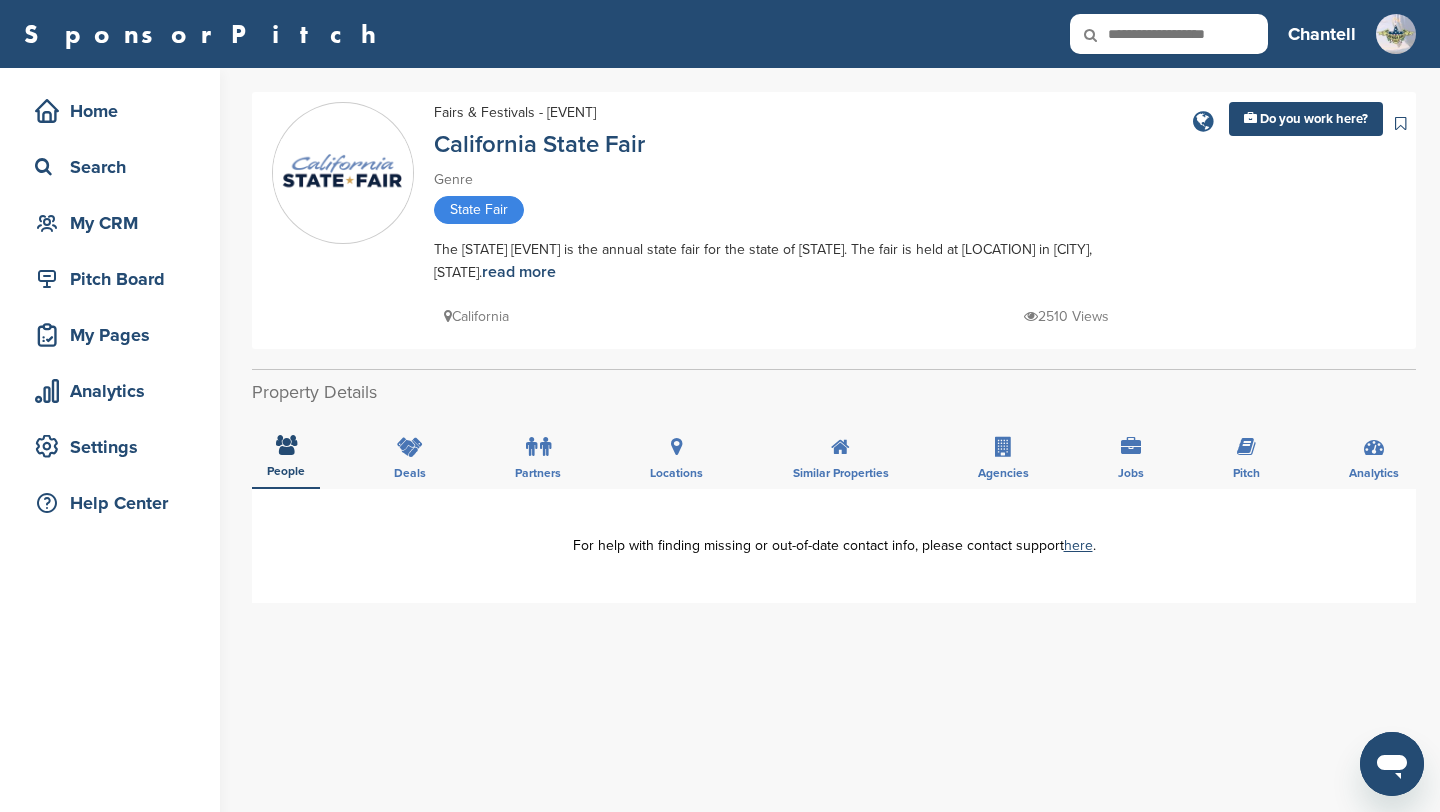 click at bounding box center (1203, 122) 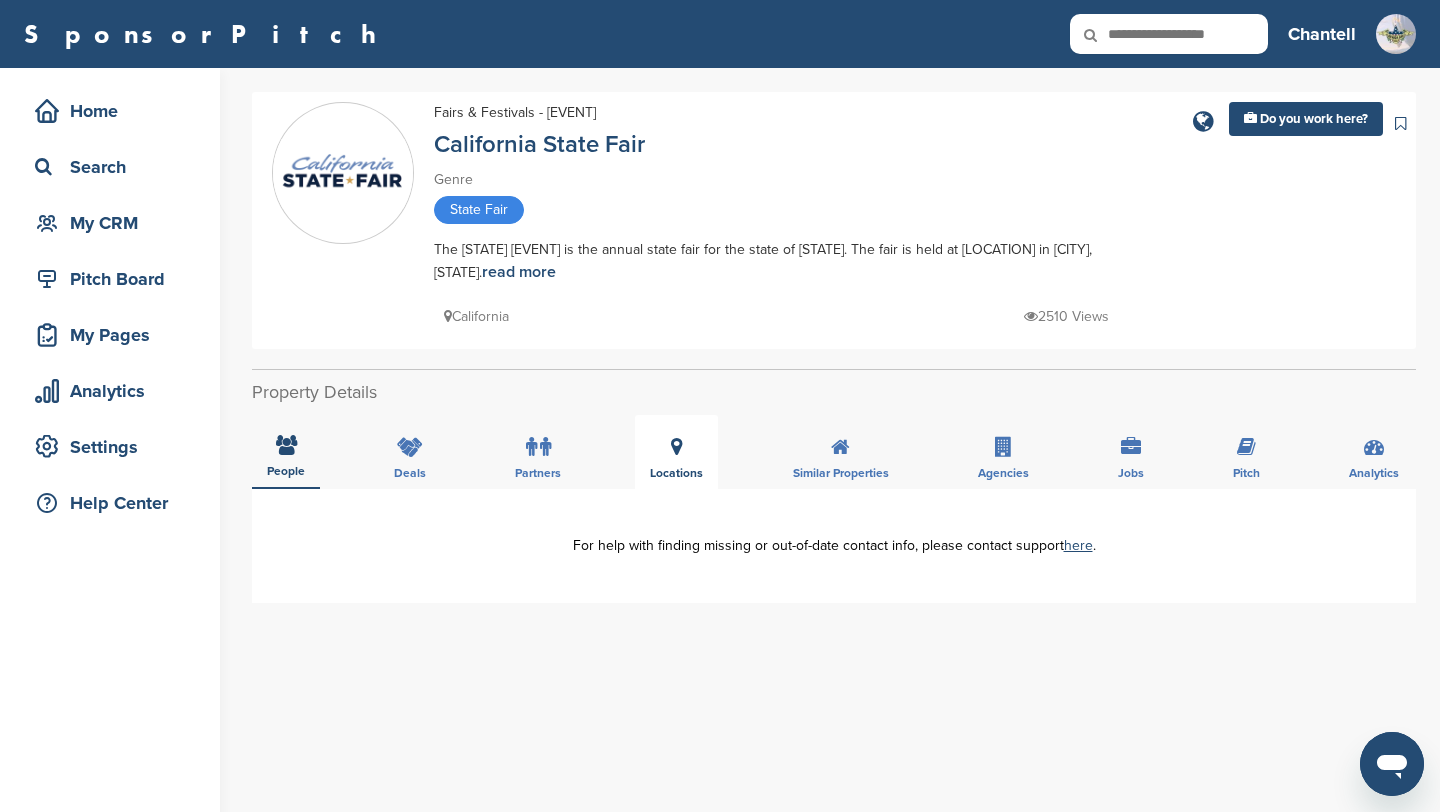 click on "Locations" at bounding box center (676, 452) 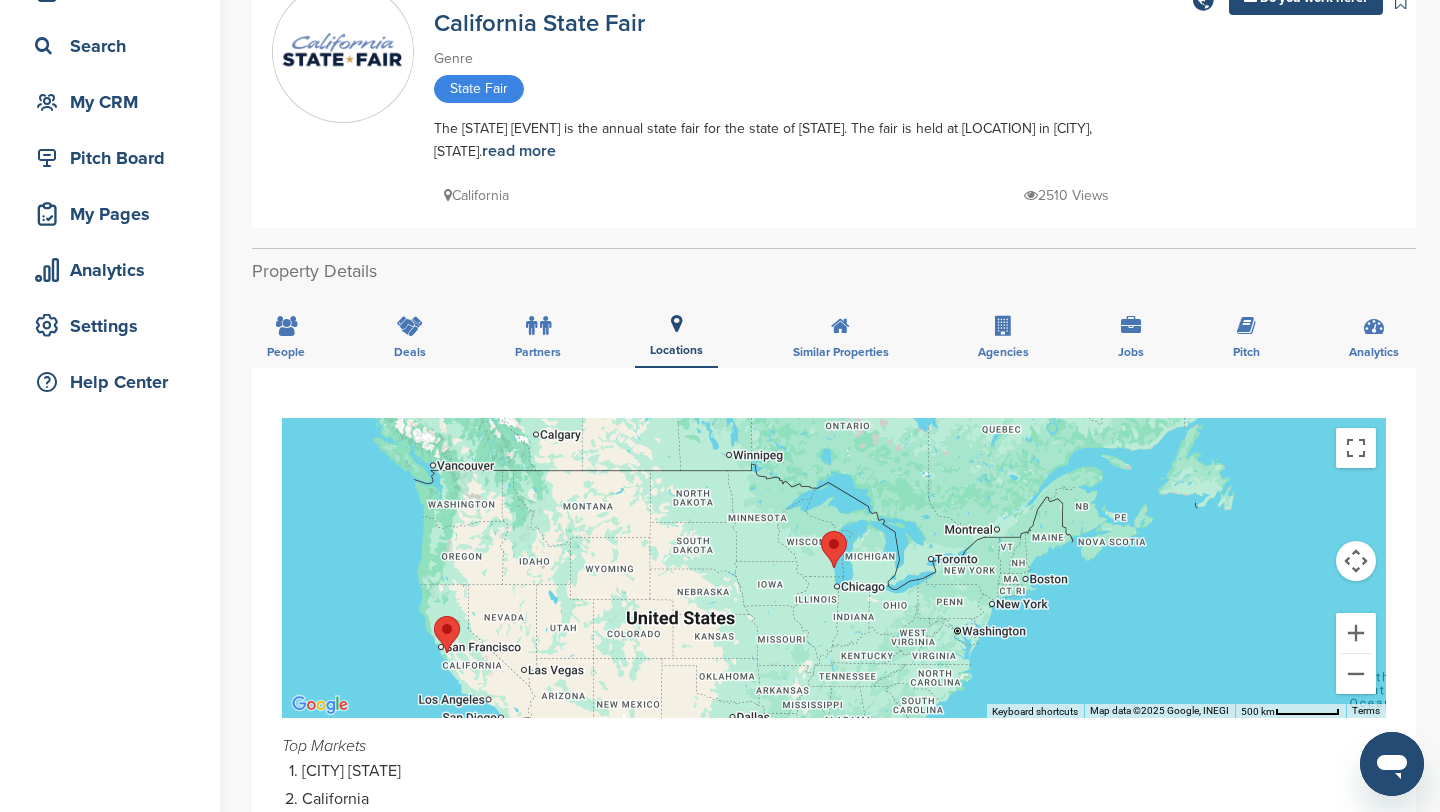 scroll, scrollTop: 0, scrollLeft: 0, axis: both 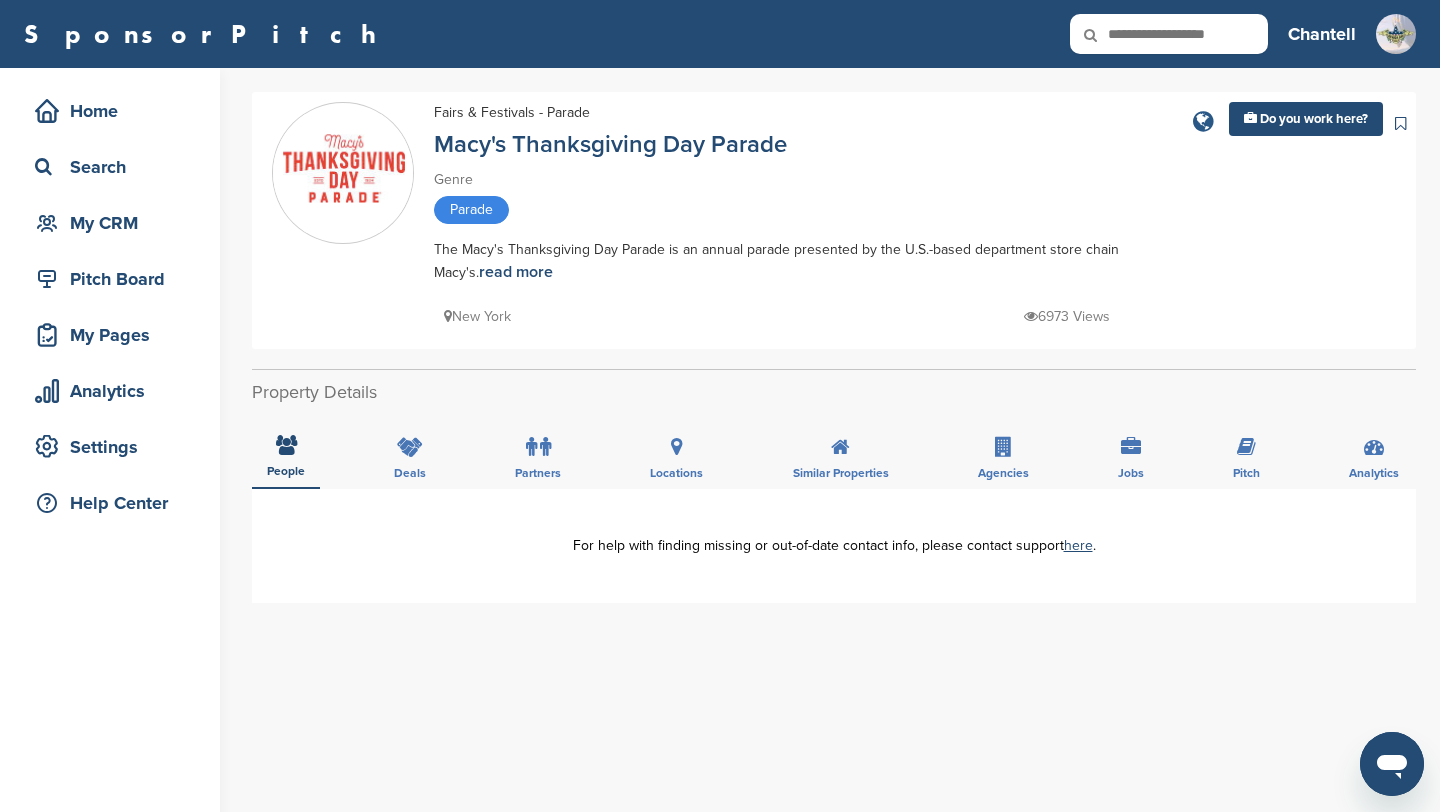 click at bounding box center (1203, 122) 